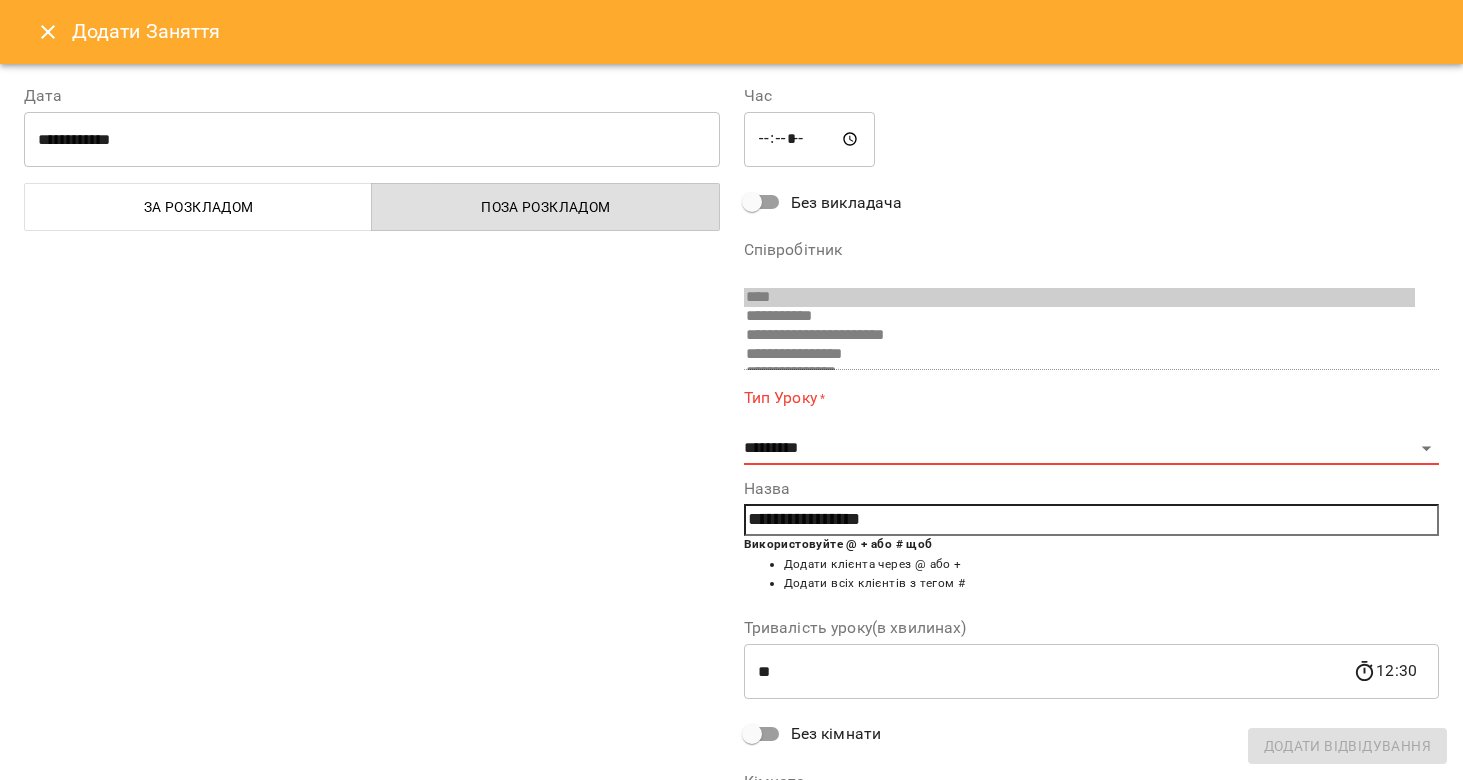 select on "**********" 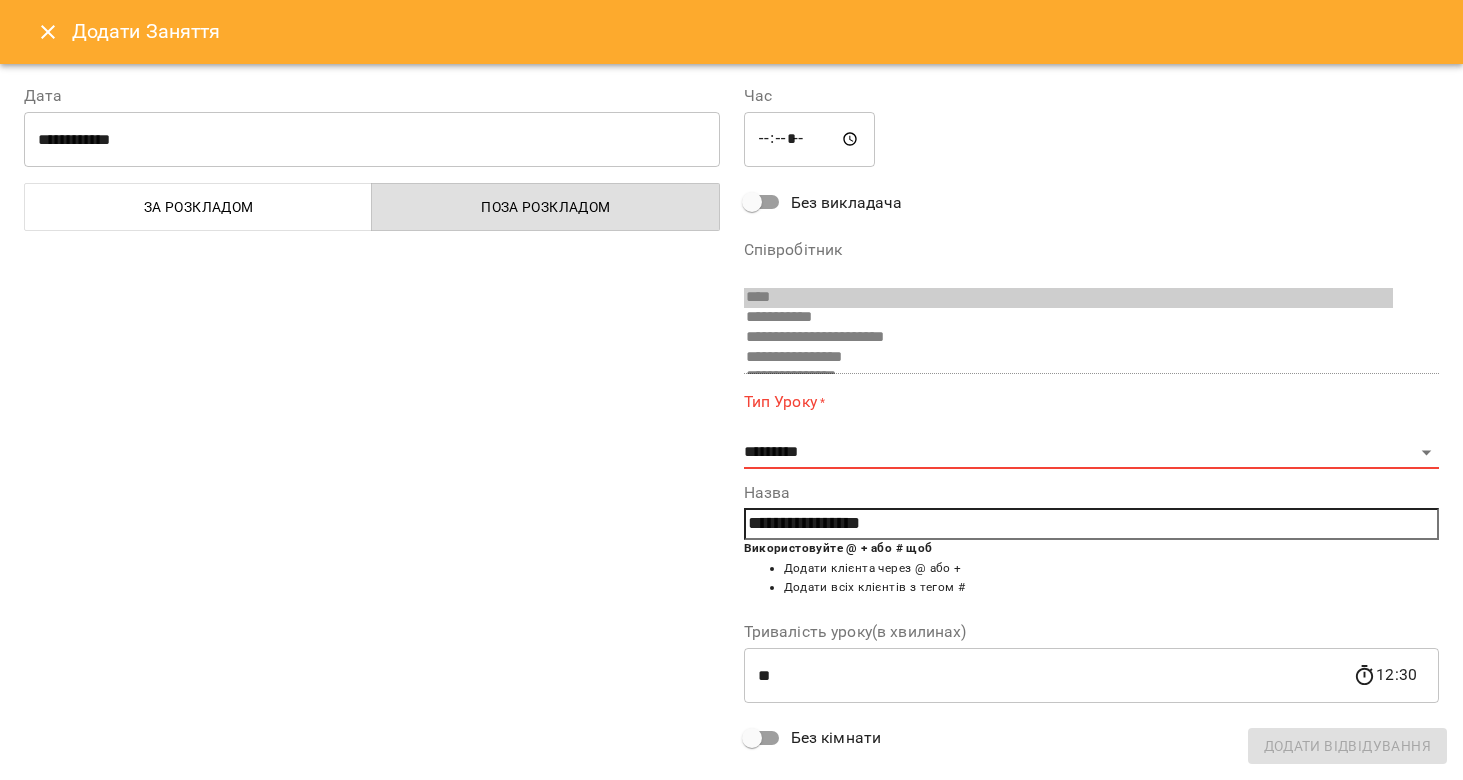 scroll, scrollTop: 0, scrollLeft: 0, axis: both 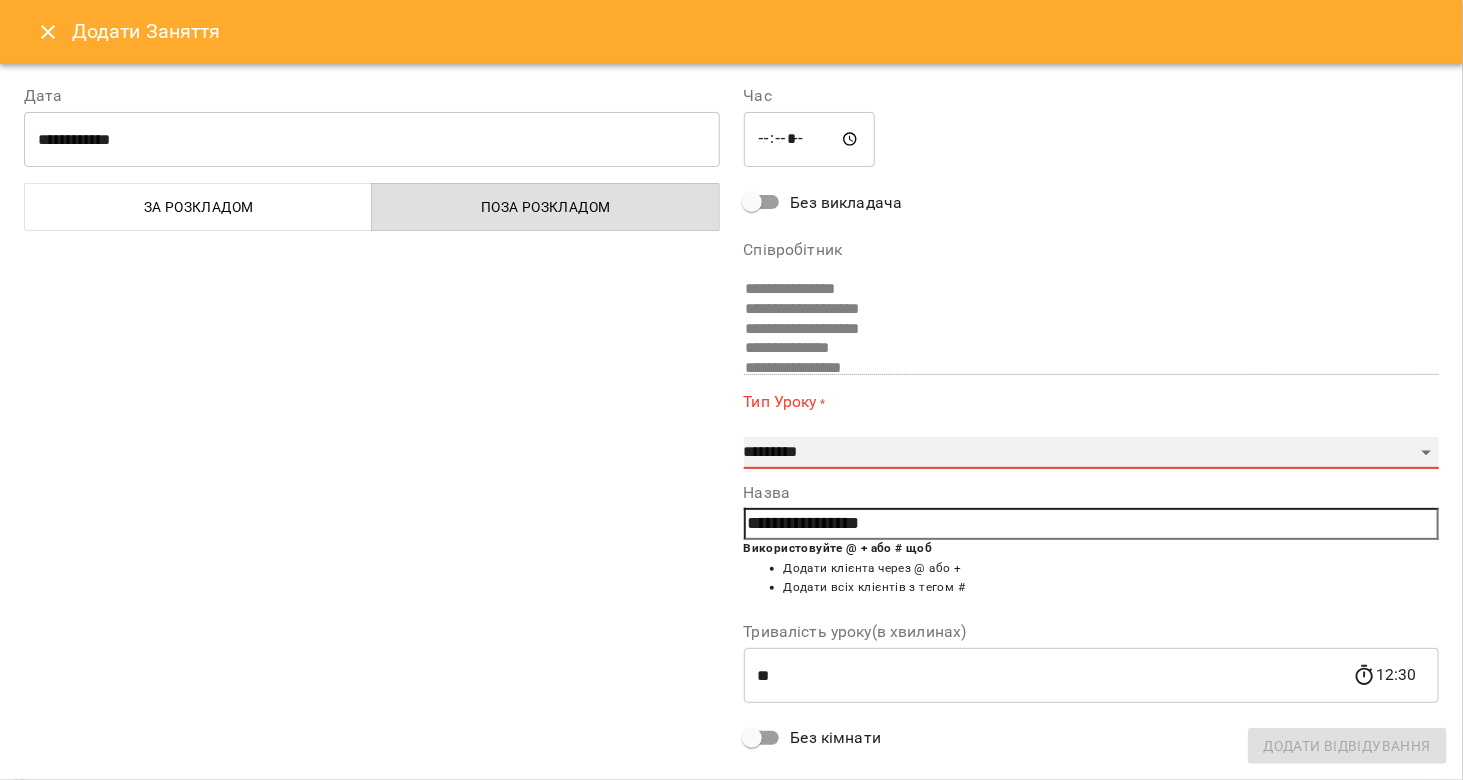 click on "**********" at bounding box center (1092, 453) 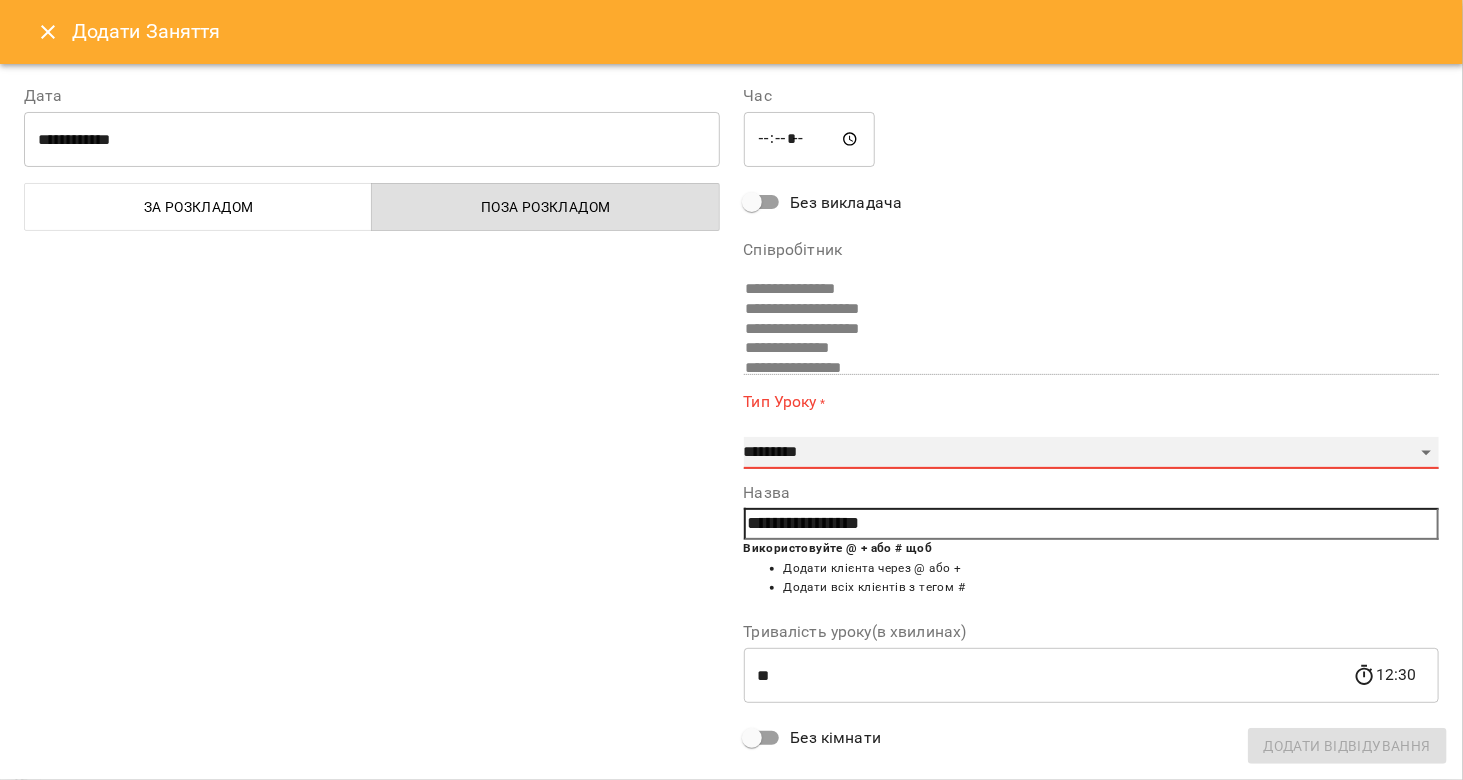 select on "**********" 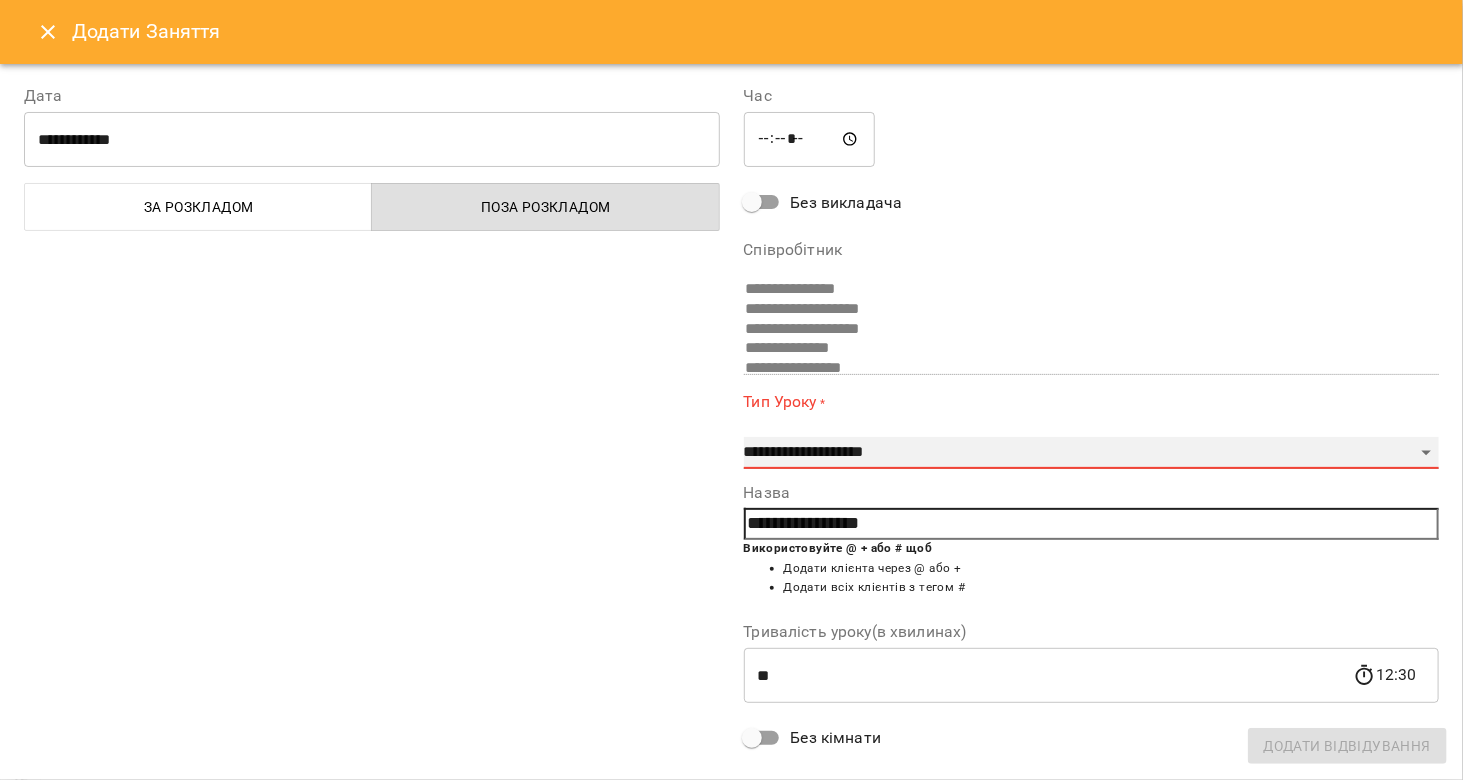 click on "**********" at bounding box center [1092, 453] 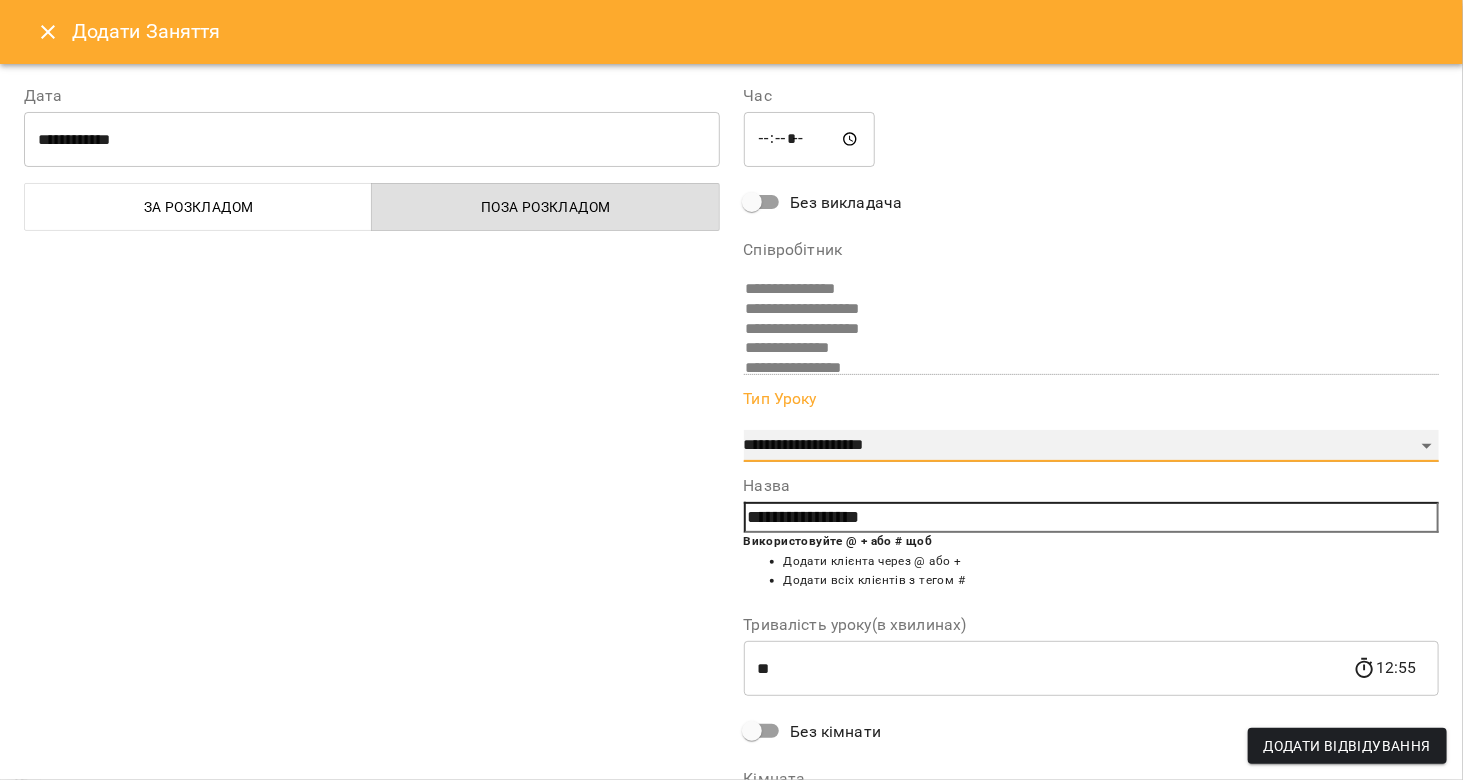 scroll, scrollTop: 173, scrollLeft: 0, axis: vertical 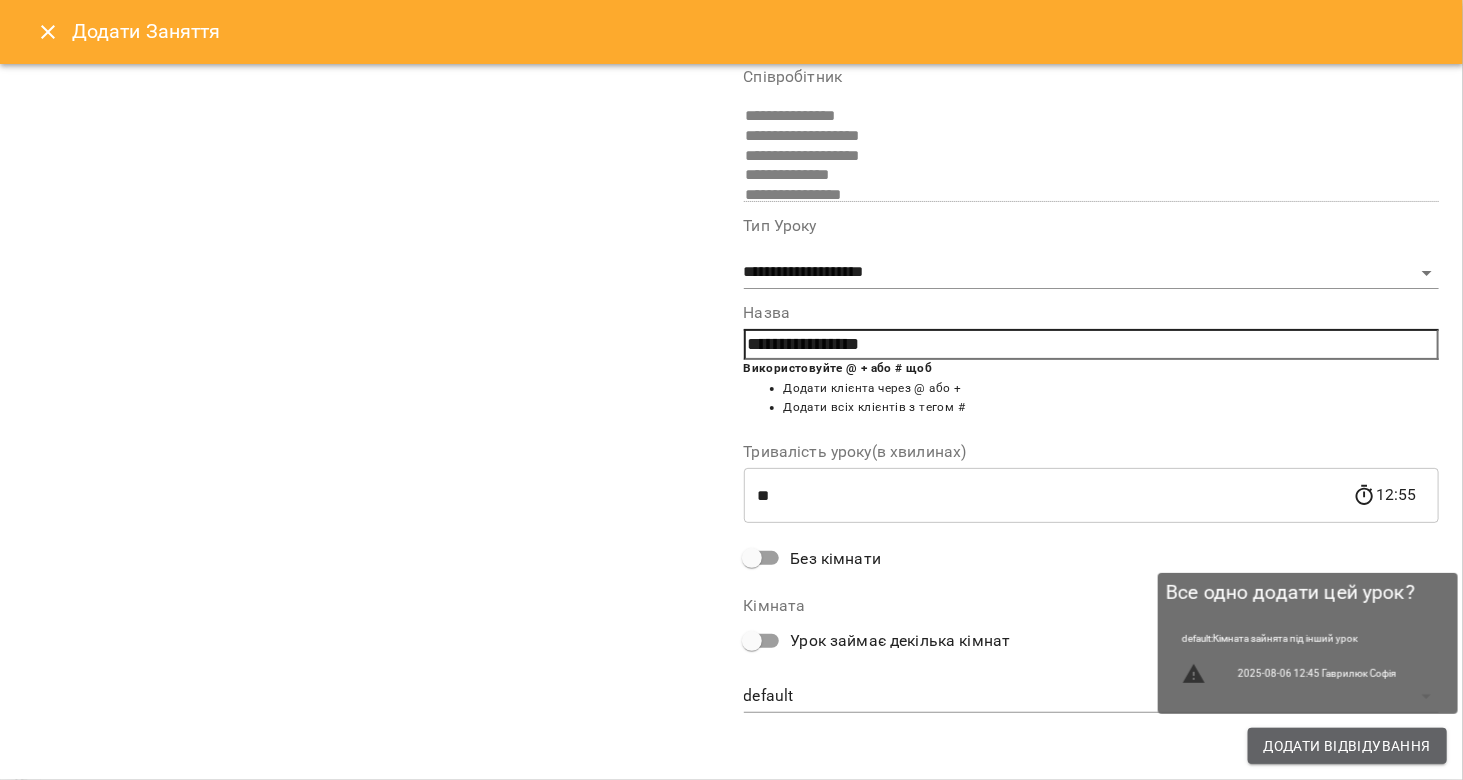 click on "Додати Відвідування" at bounding box center [1347, 746] 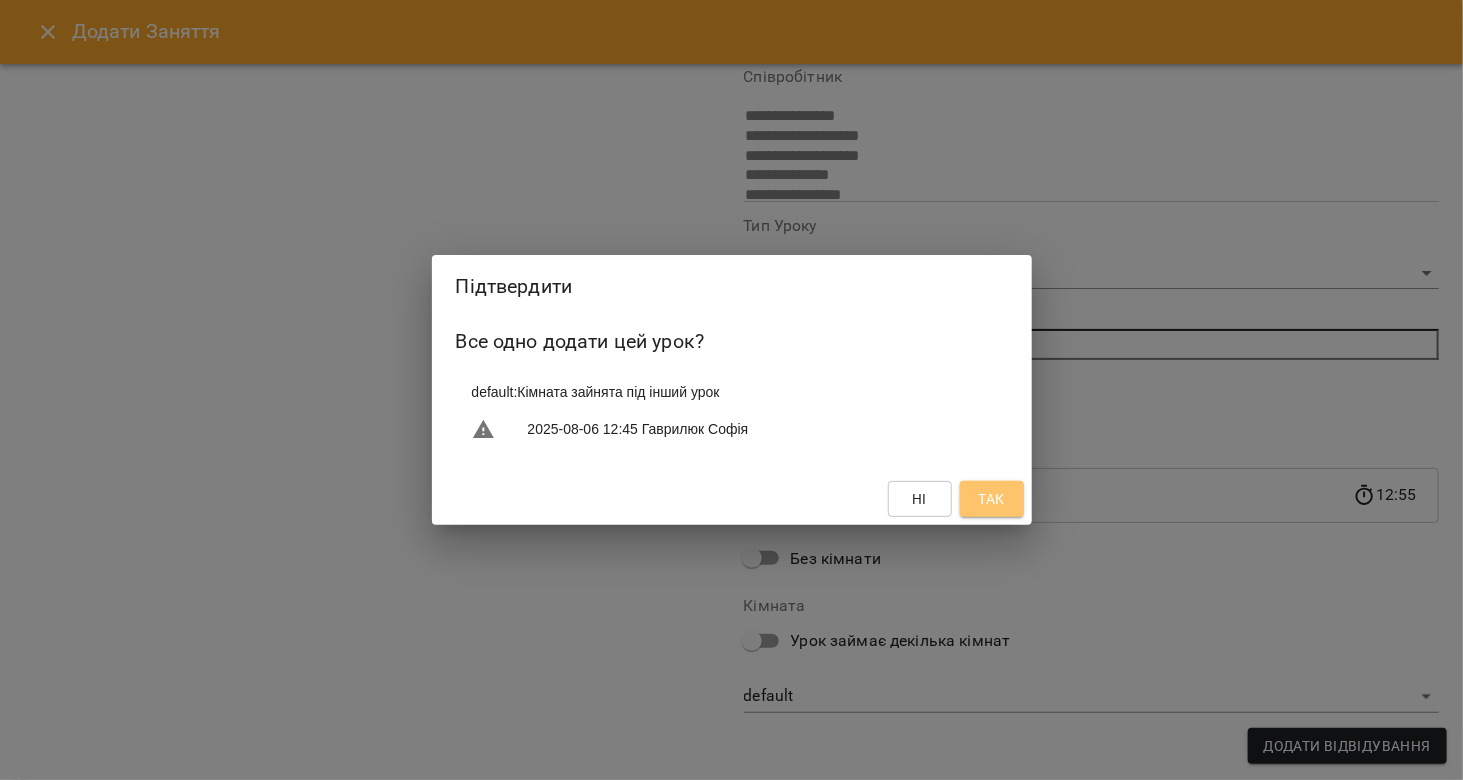 click on "Так" at bounding box center [991, 499] 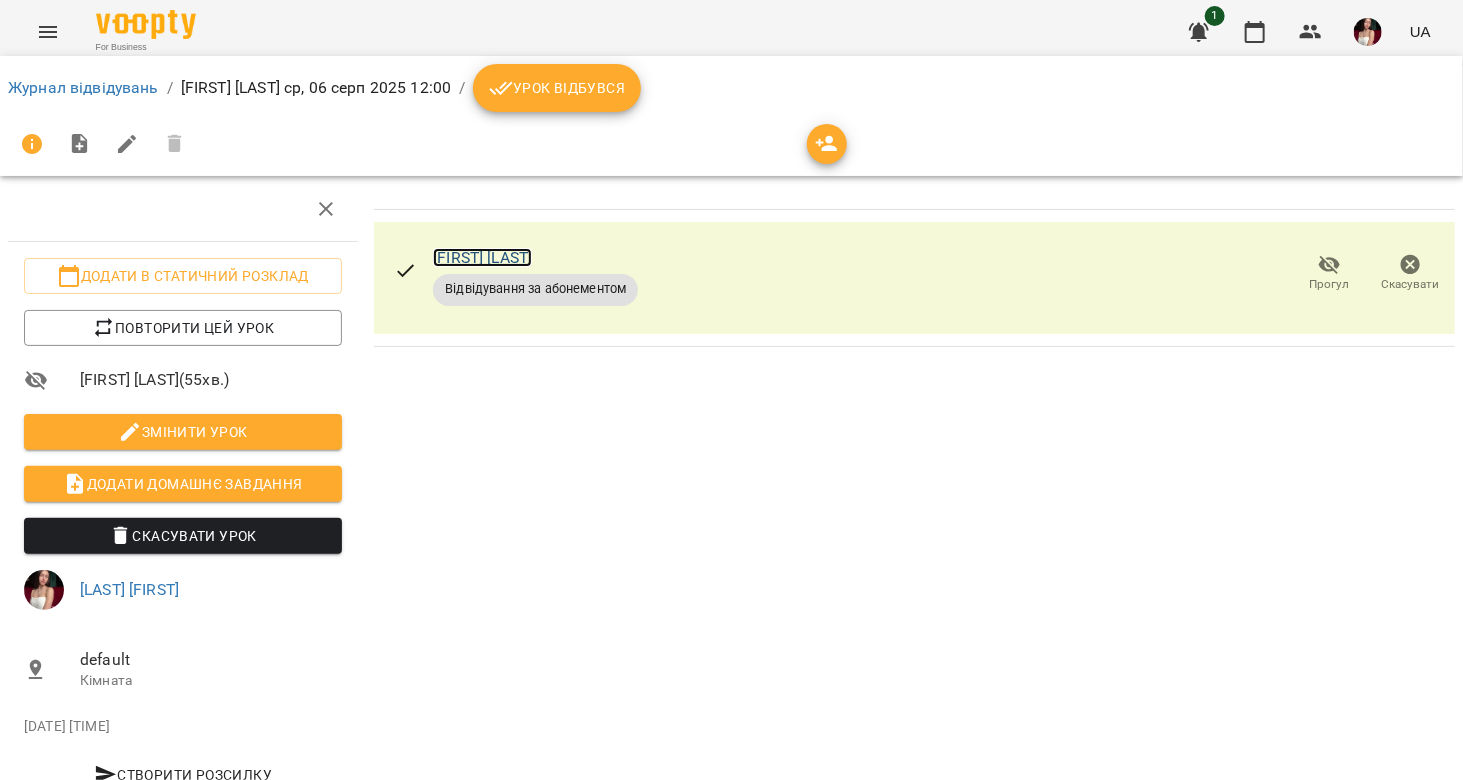 click on "[FIRST] [LAST]" at bounding box center (482, 257) 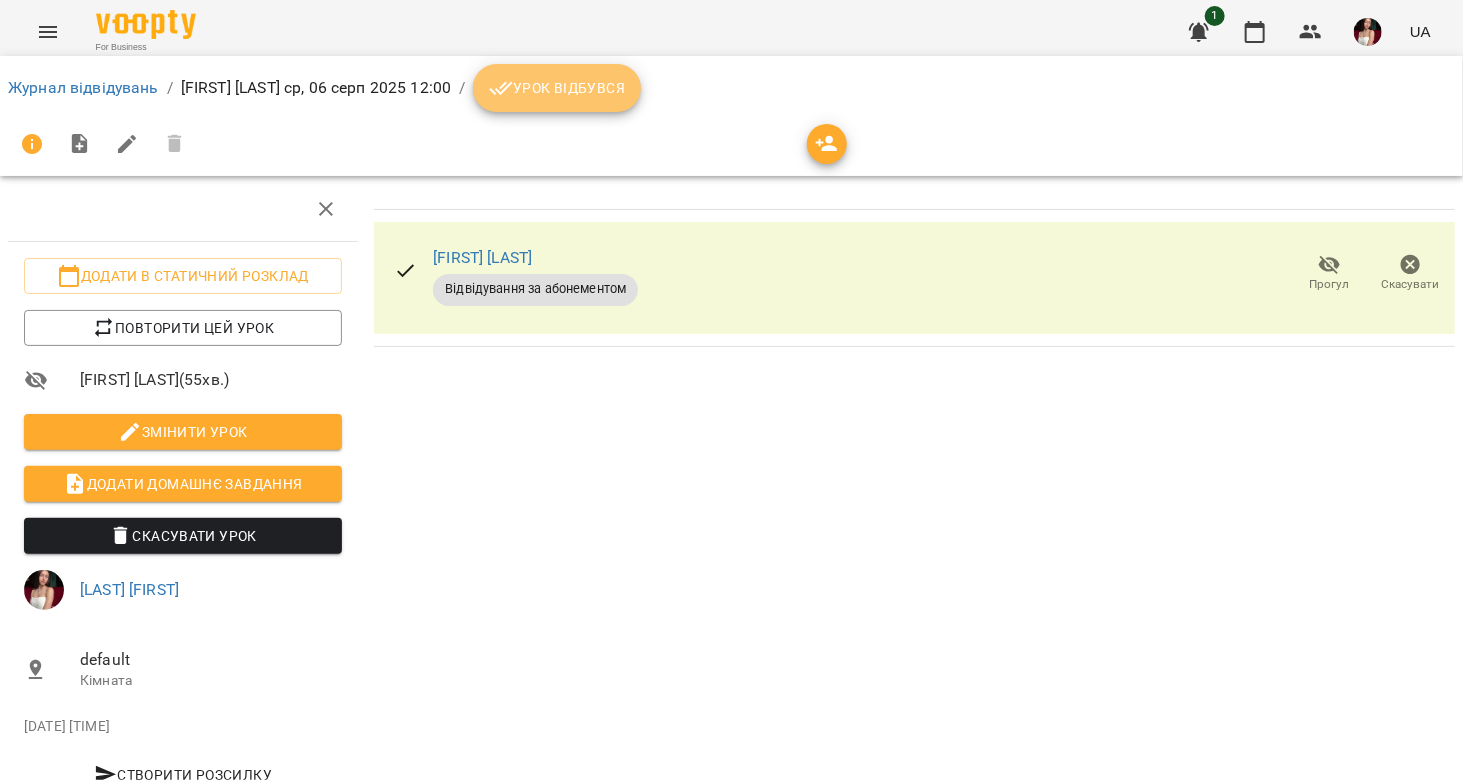click 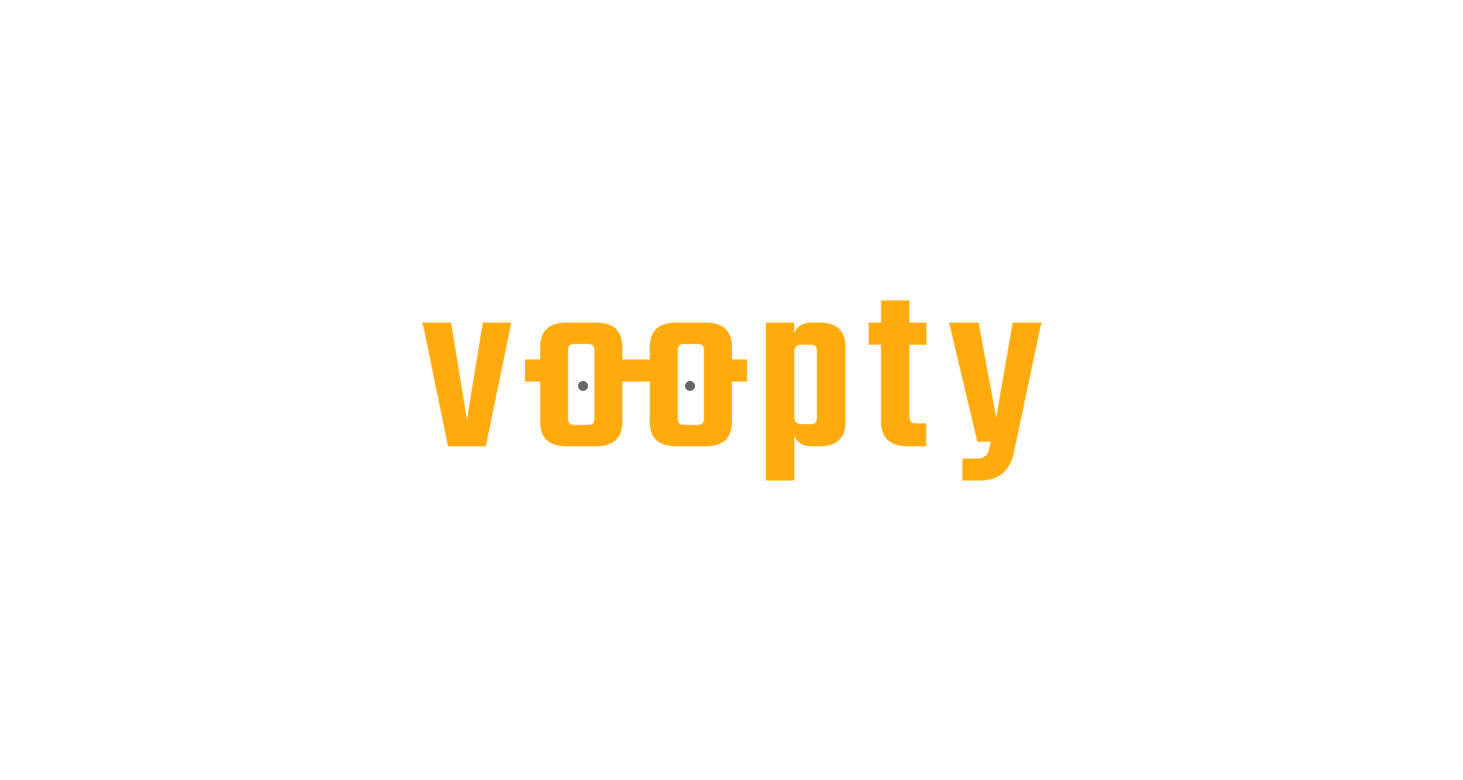 scroll, scrollTop: 0, scrollLeft: 0, axis: both 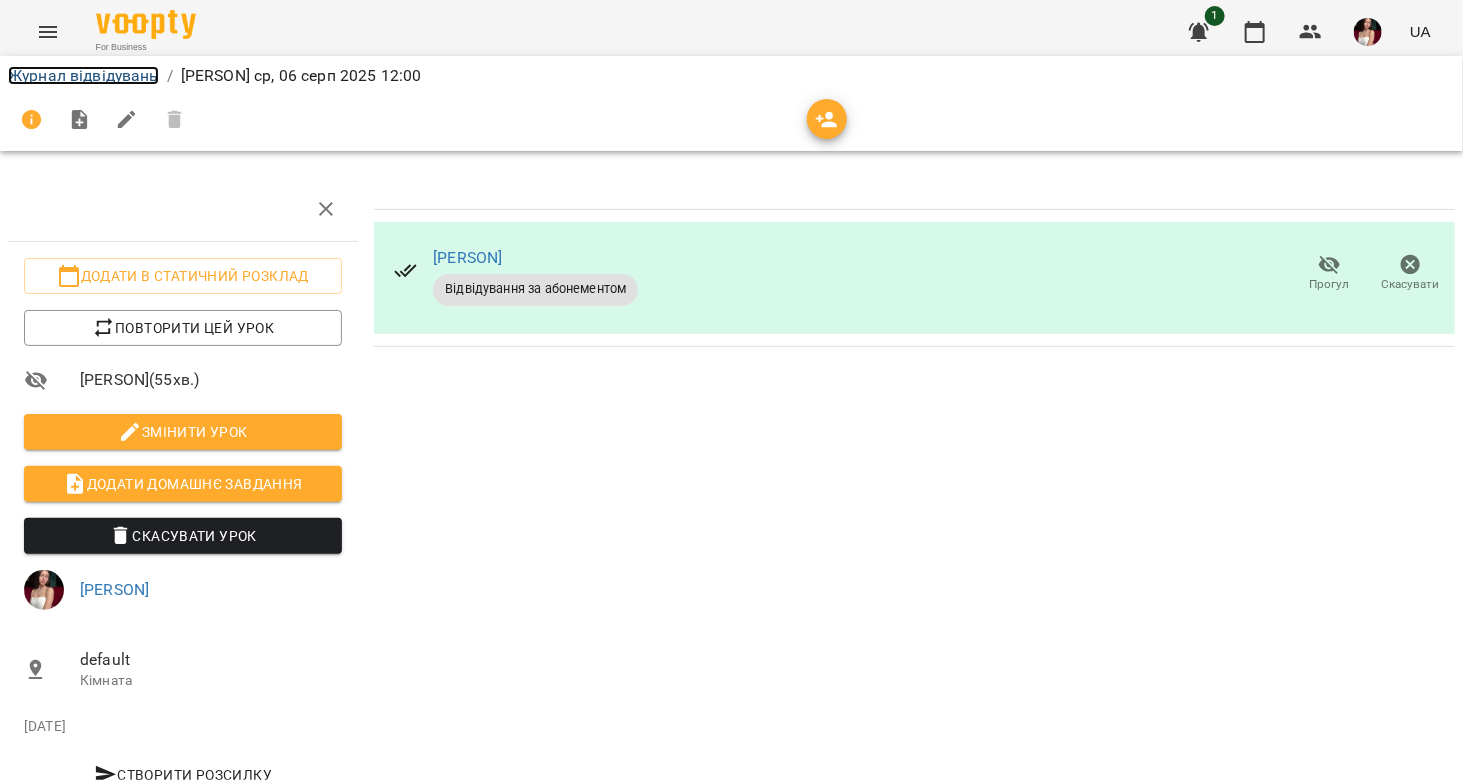 click on "Журнал відвідувань" at bounding box center (83, 75) 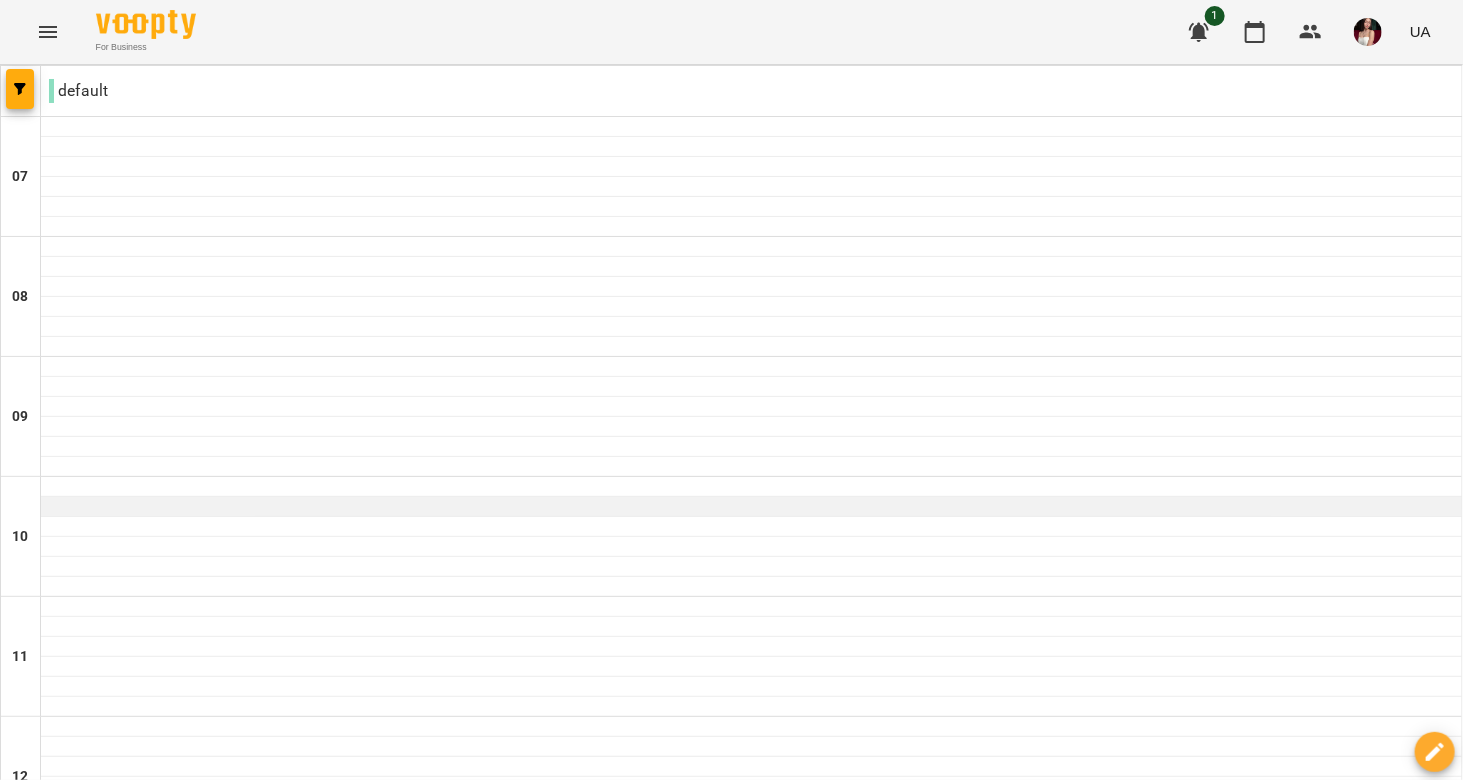 scroll, scrollTop: 134, scrollLeft: 0, axis: vertical 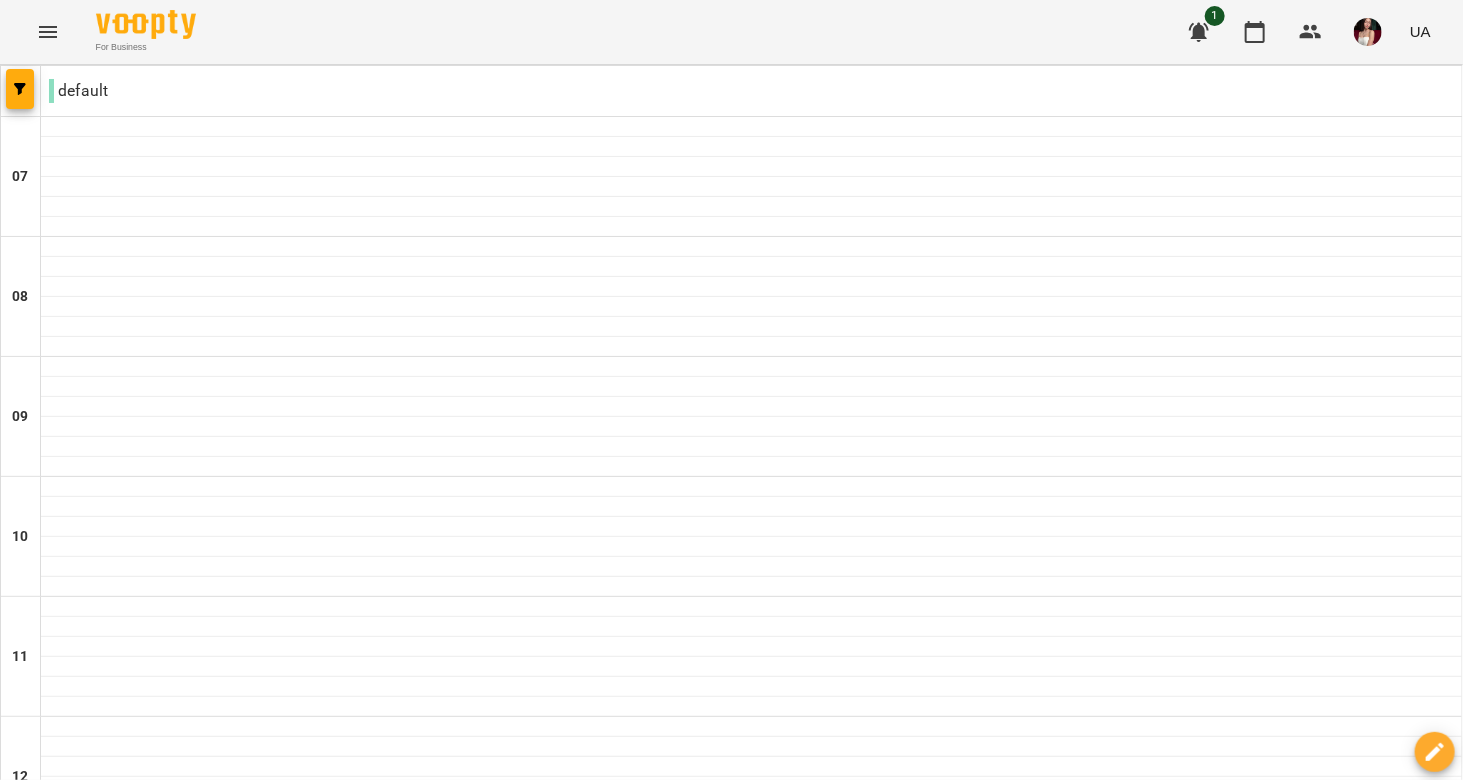 click on "ср 06 серп" at bounding box center [441, 2069] 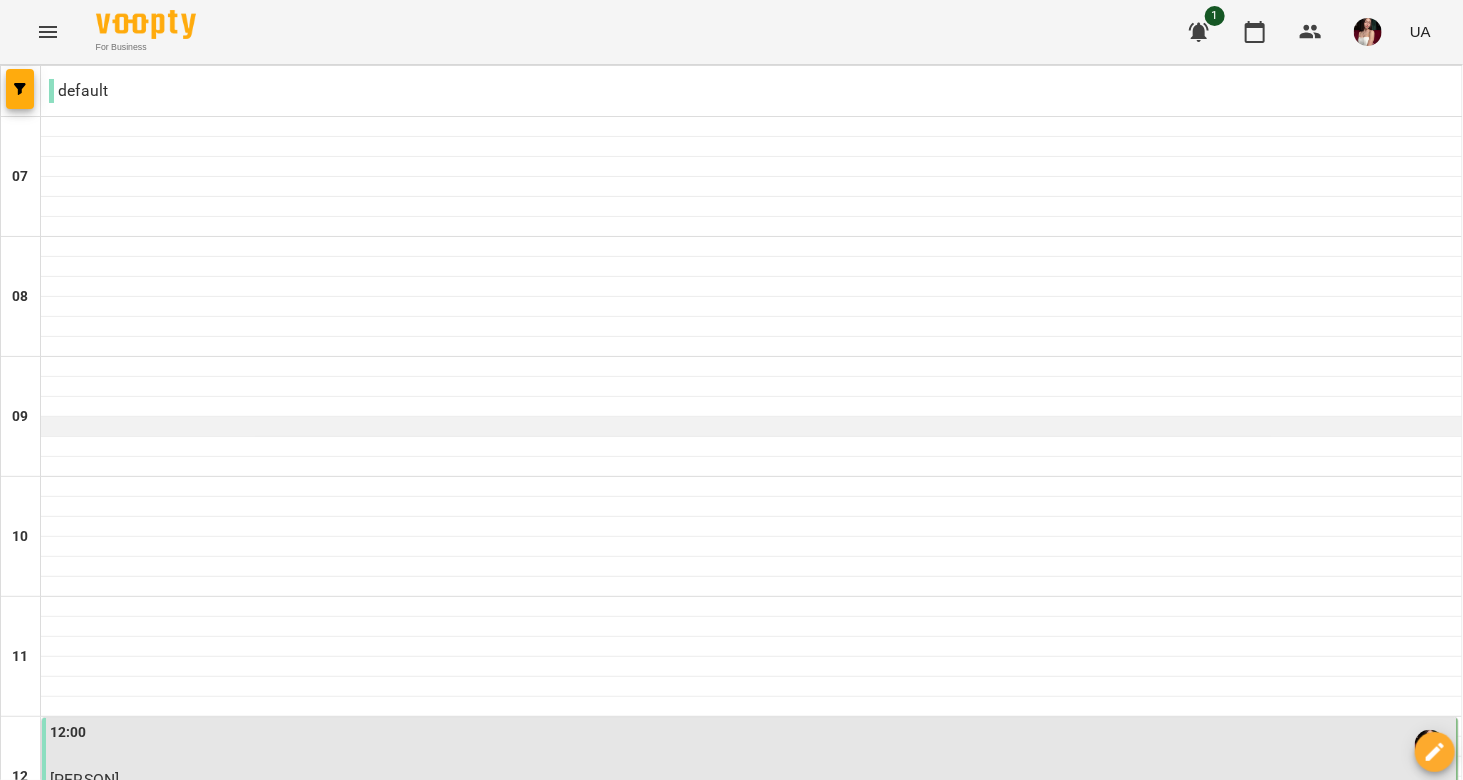 scroll, scrollTop: 456, scrollLeft: 0, axis: vertical 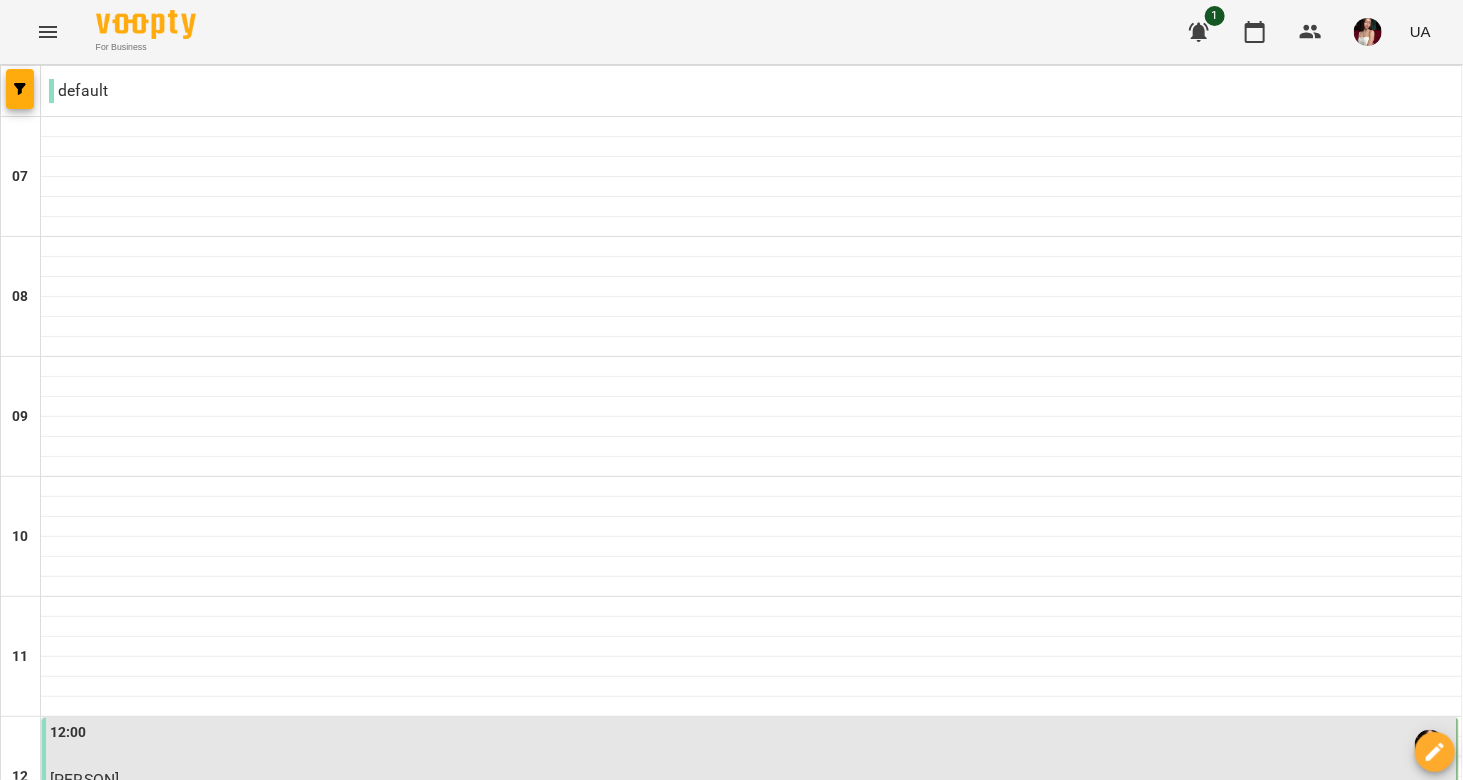 click on "12:00" at bounding box center [751, 745] 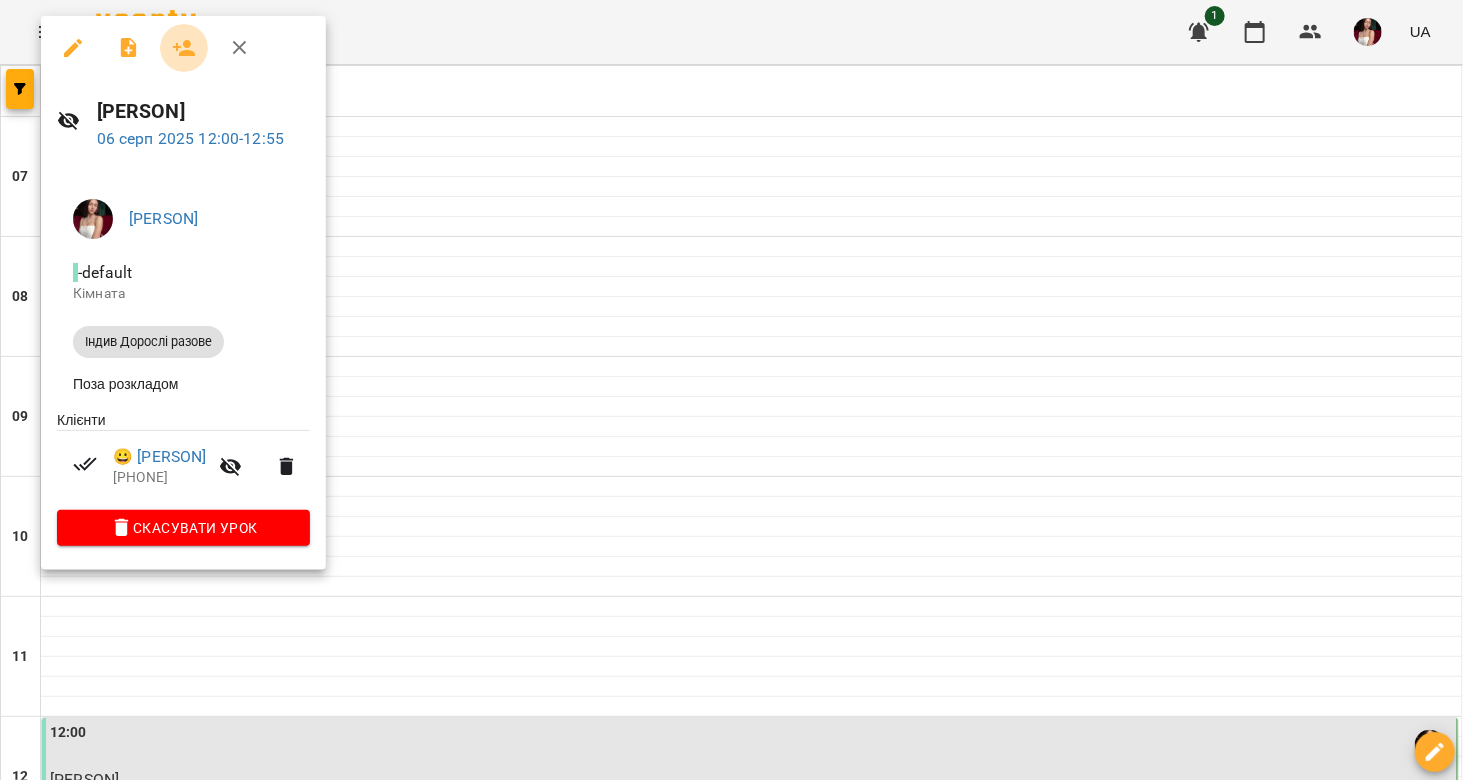 click 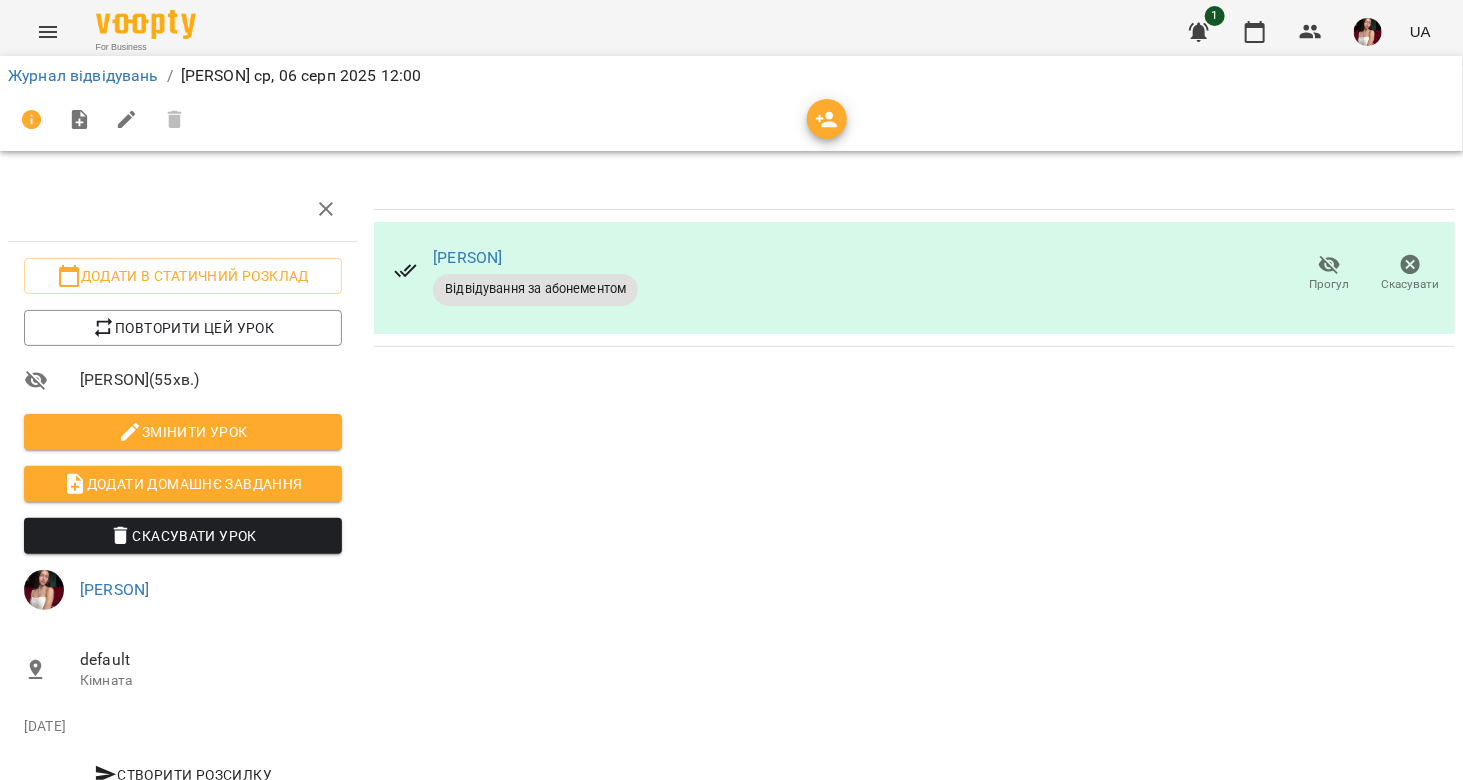 click on "Журнал відвідувань / [PERSON]    ср, 06 серп 2025 12:00" at bounding box center [731, 103] 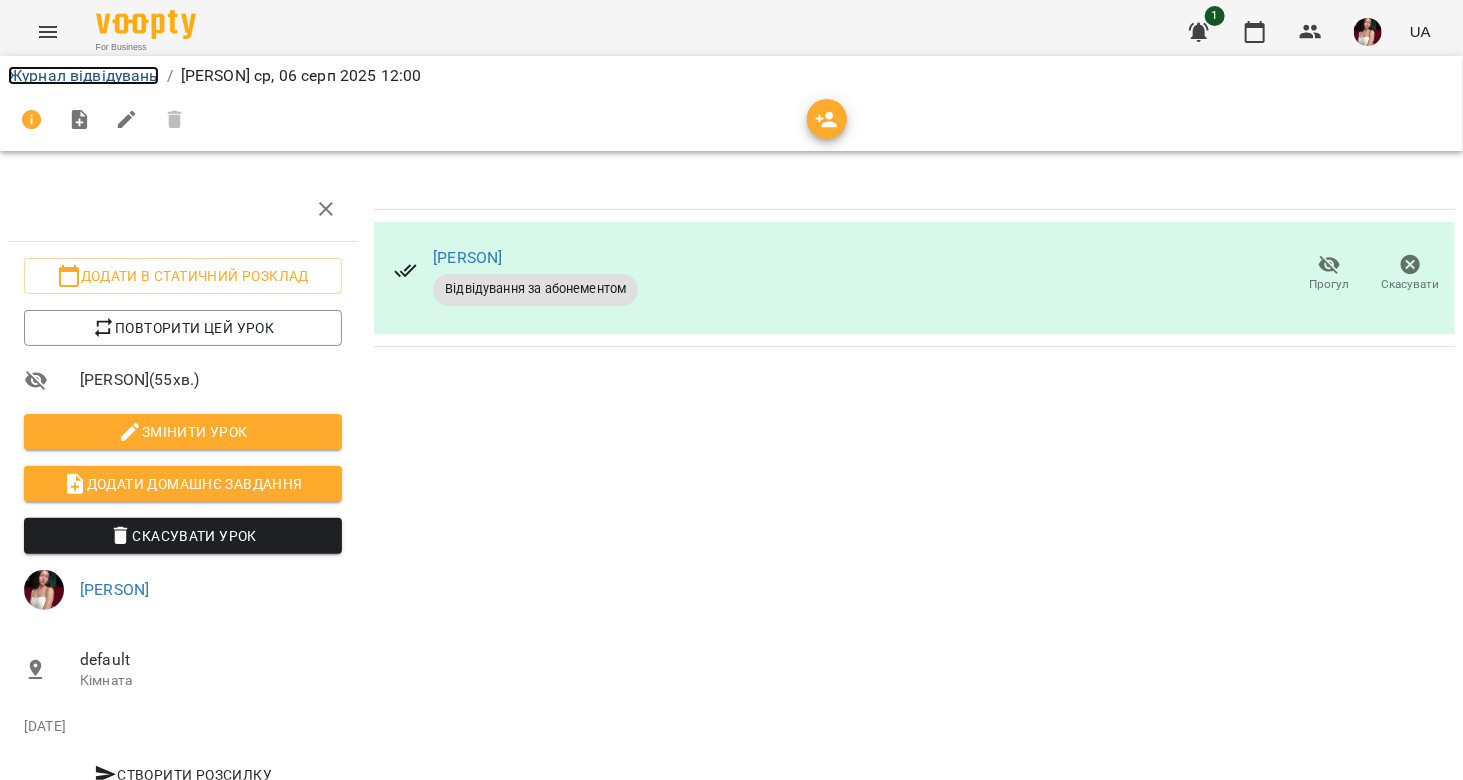 click on "Журнал відвідувань" at bounding box center [83, 75] 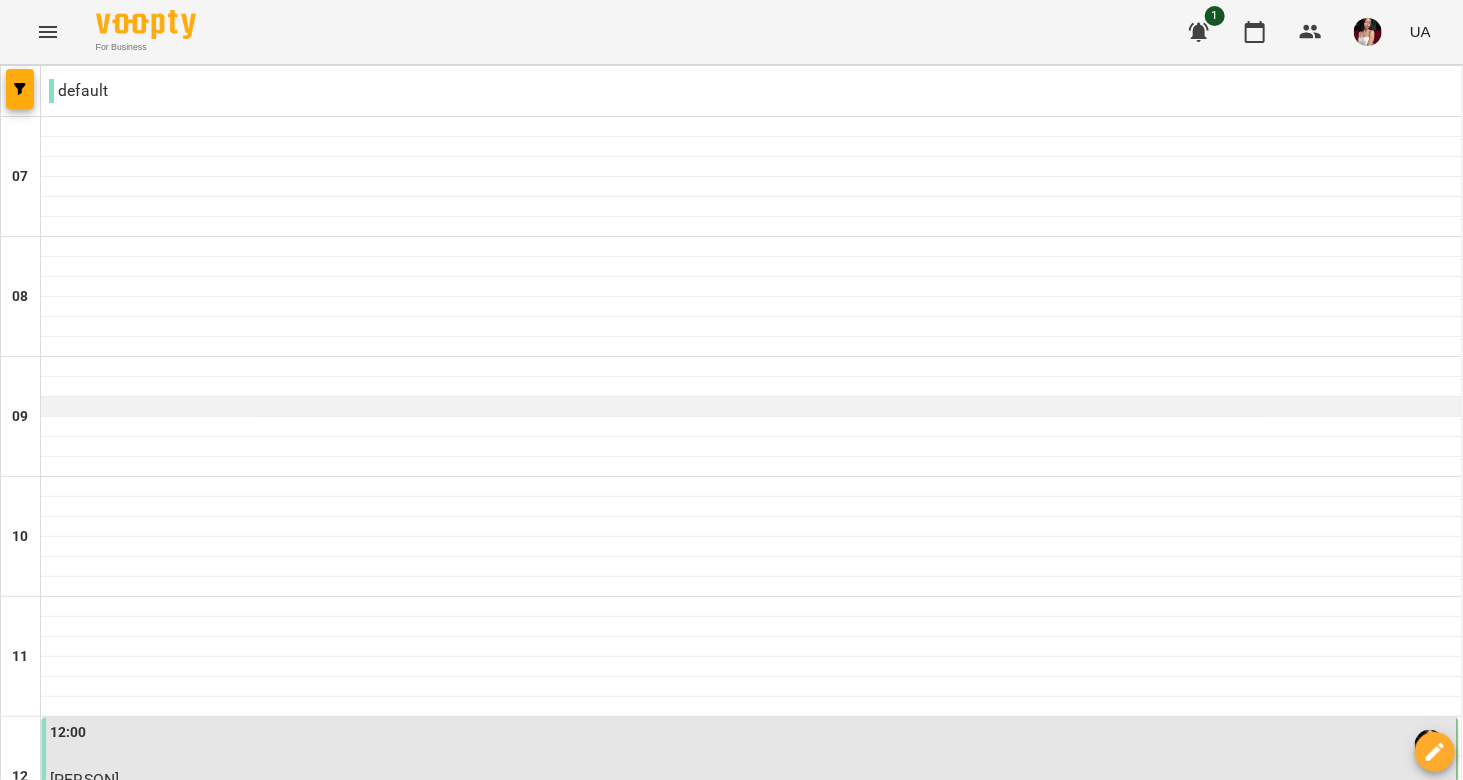 scroll, scrollTop: 514, scrollLeft: 0, axis: vertical 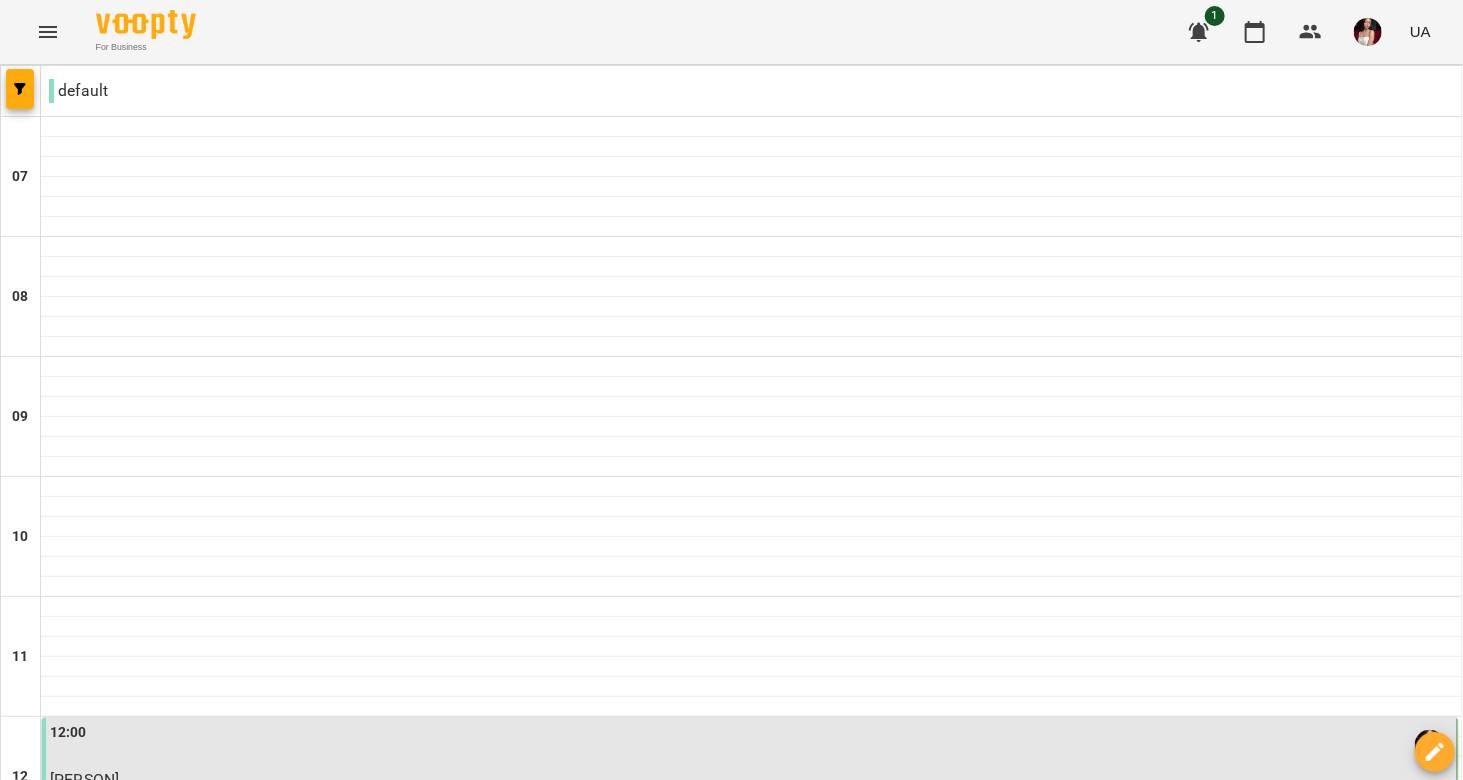 click on "12:00" at bounding box center [751, 745] 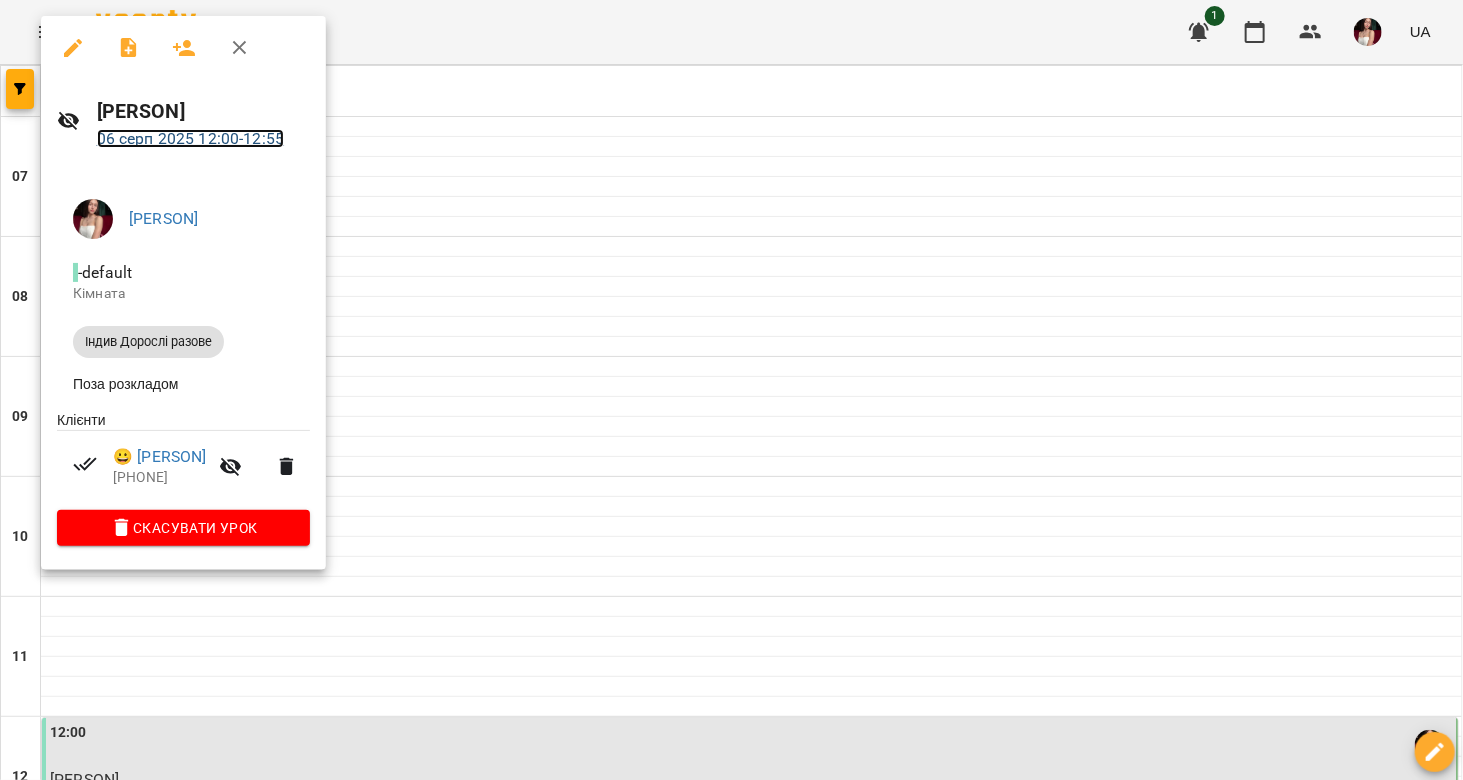 click on "06 серп 2025 12:00  -  12:55" at bounding box center (191, 138) 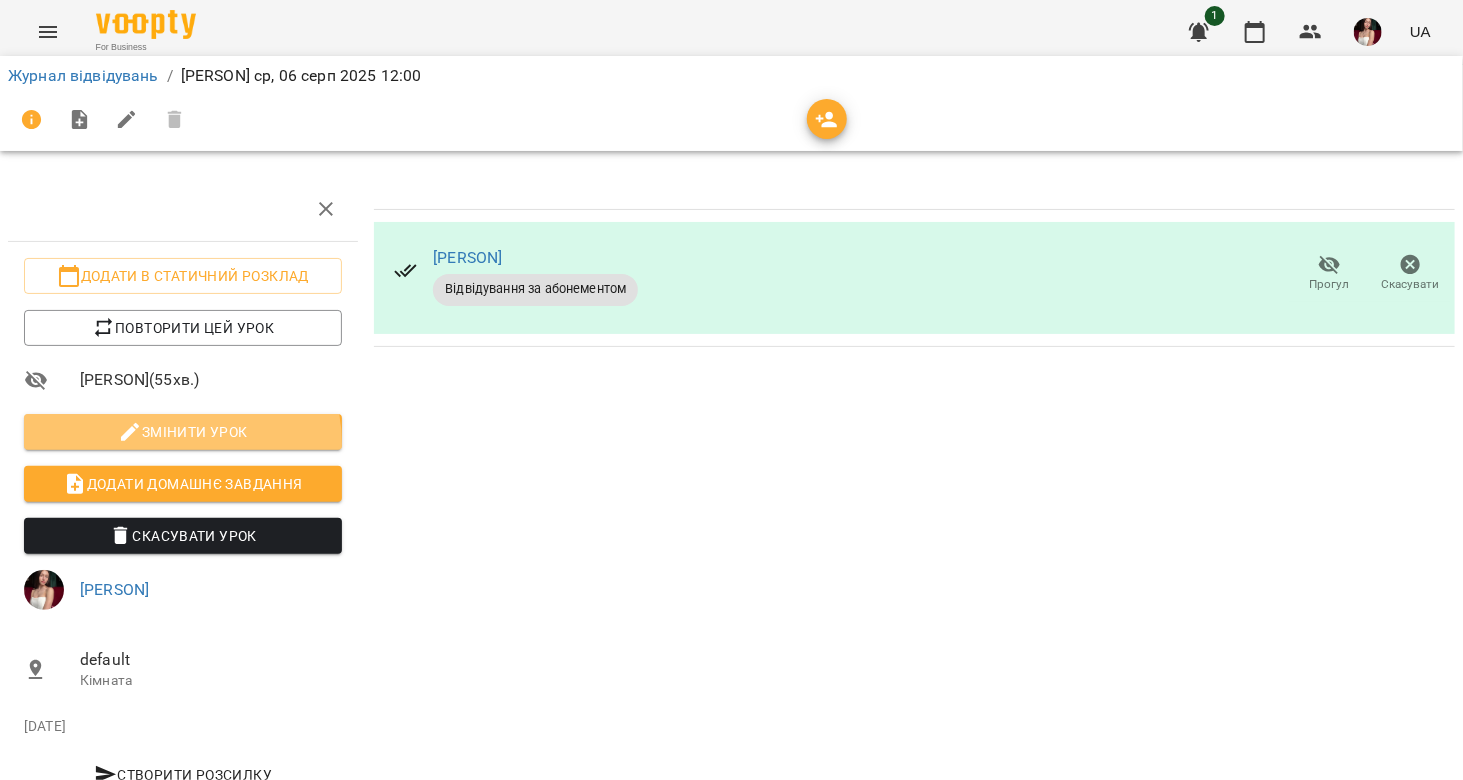 click on "Змінити урок" at bounding box center [183, 432] 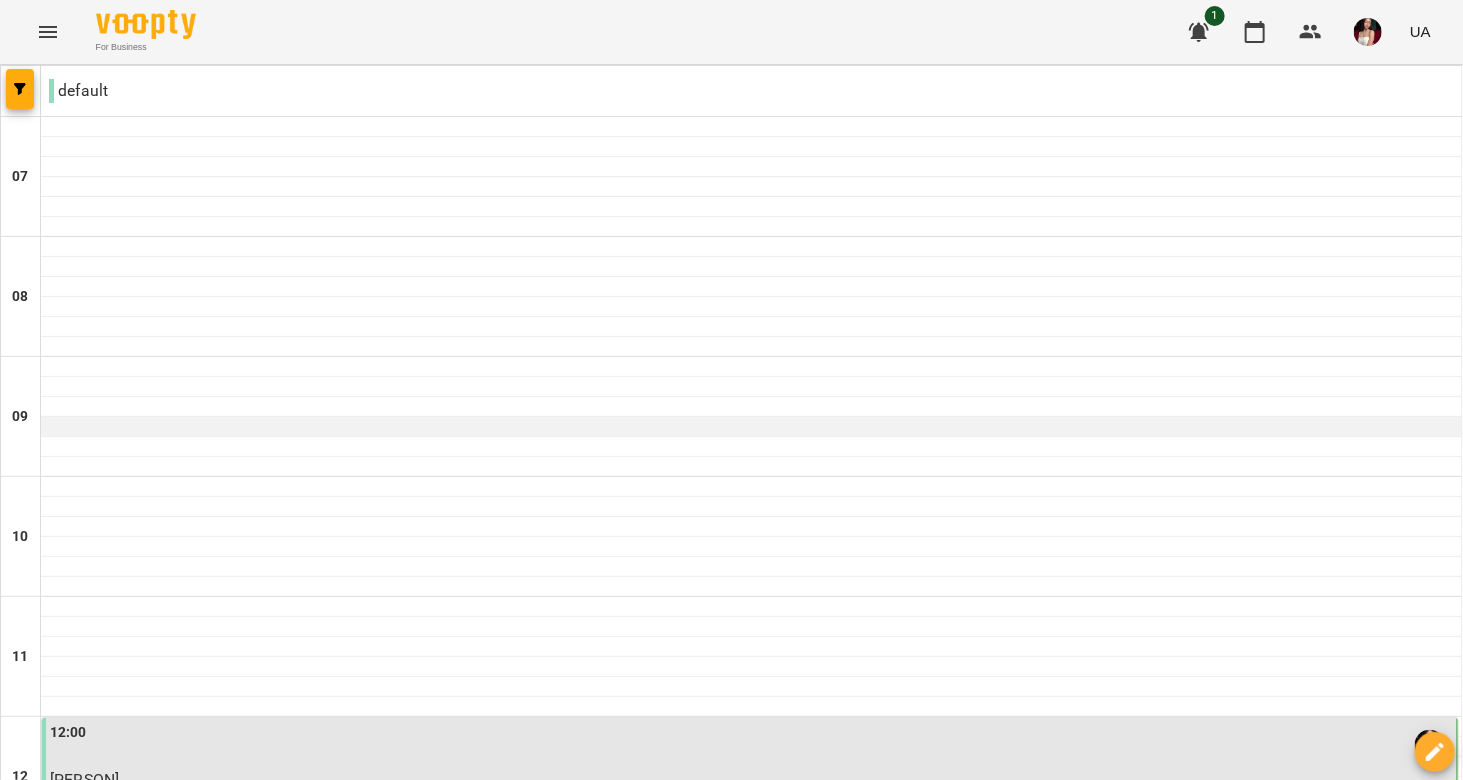 scroll, scrollTop: 1270, scrollLeft: 0, axis: vertical 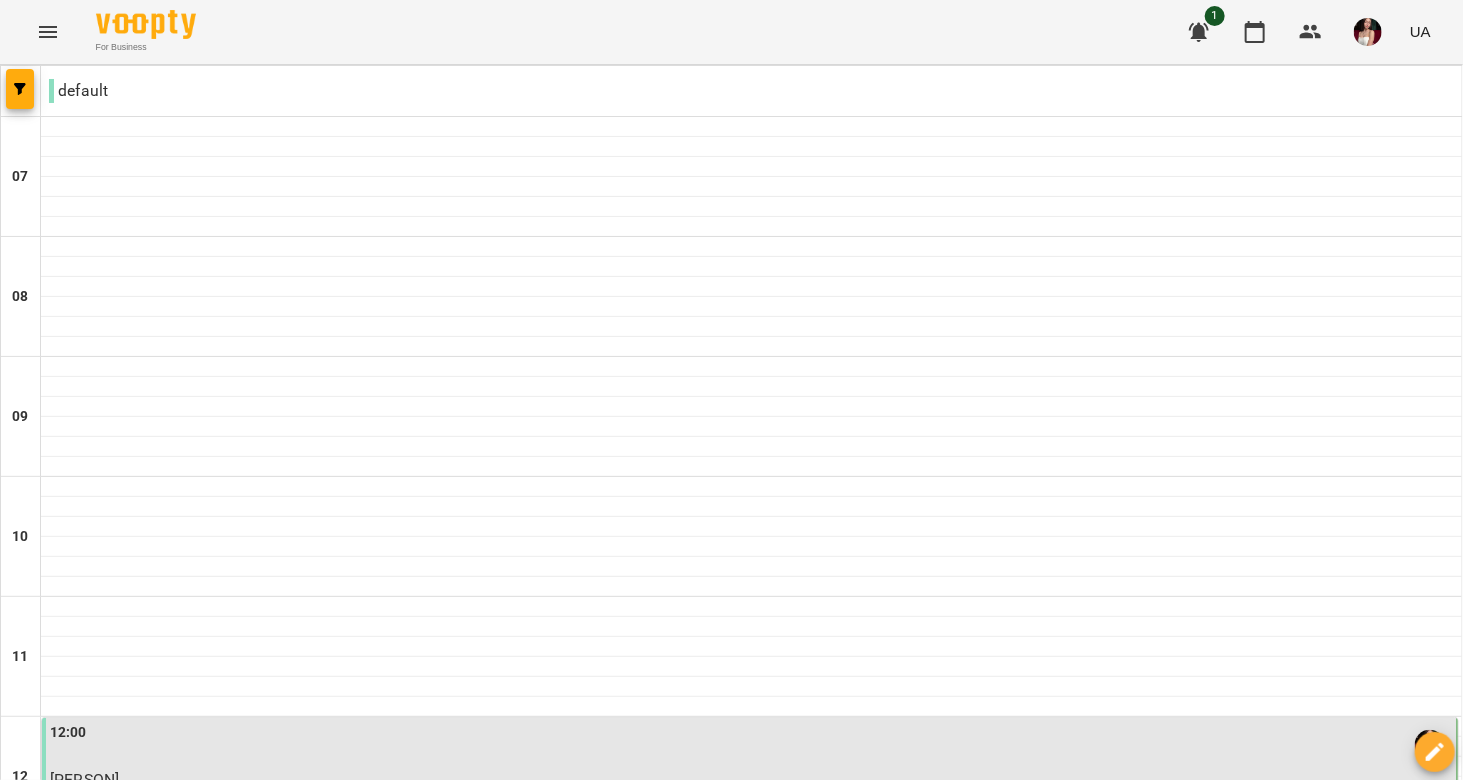 drag, startPoint x: 336, startPoint y: 426, endPoint x: 232, endPoint y: 305, distance: 159.5525 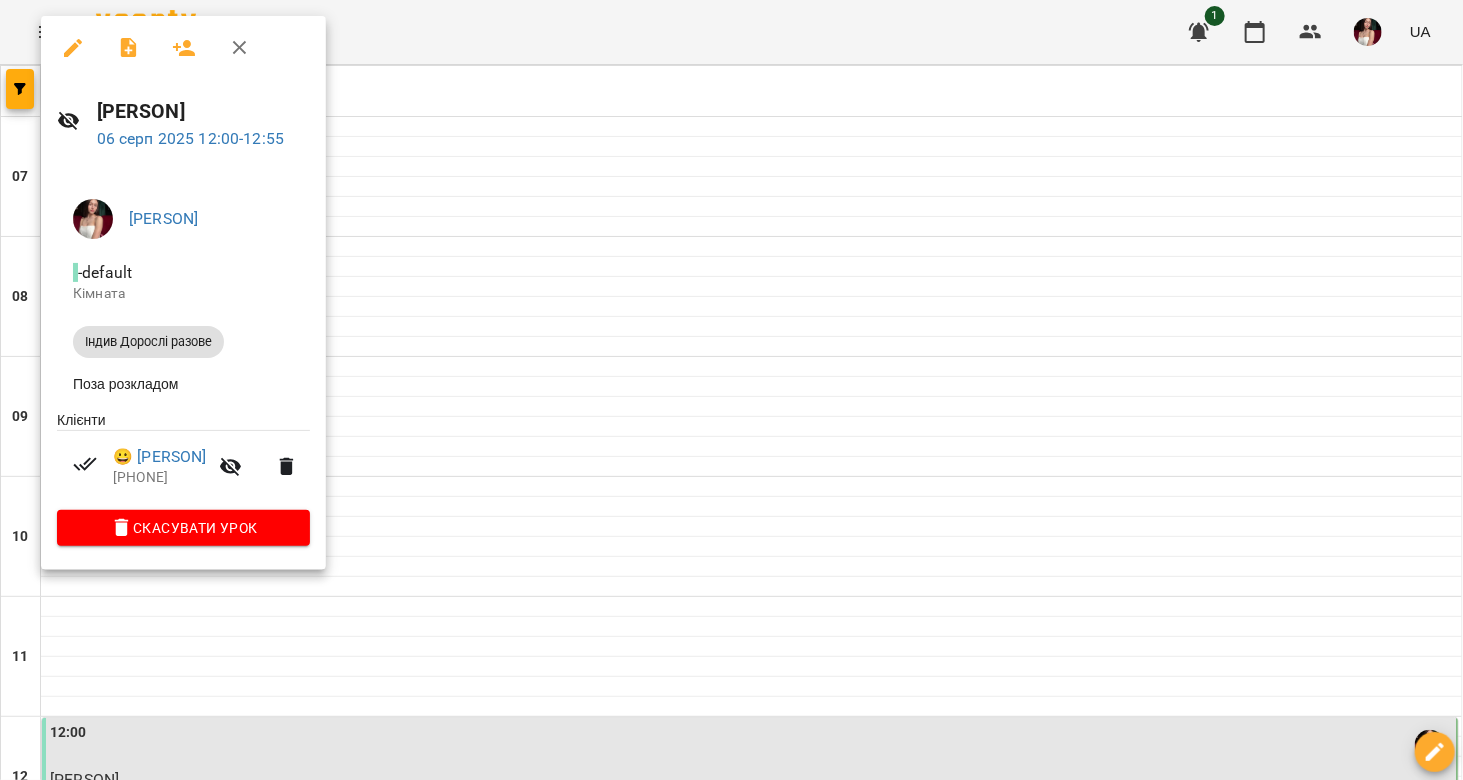 click at bounding box center [731, 390] 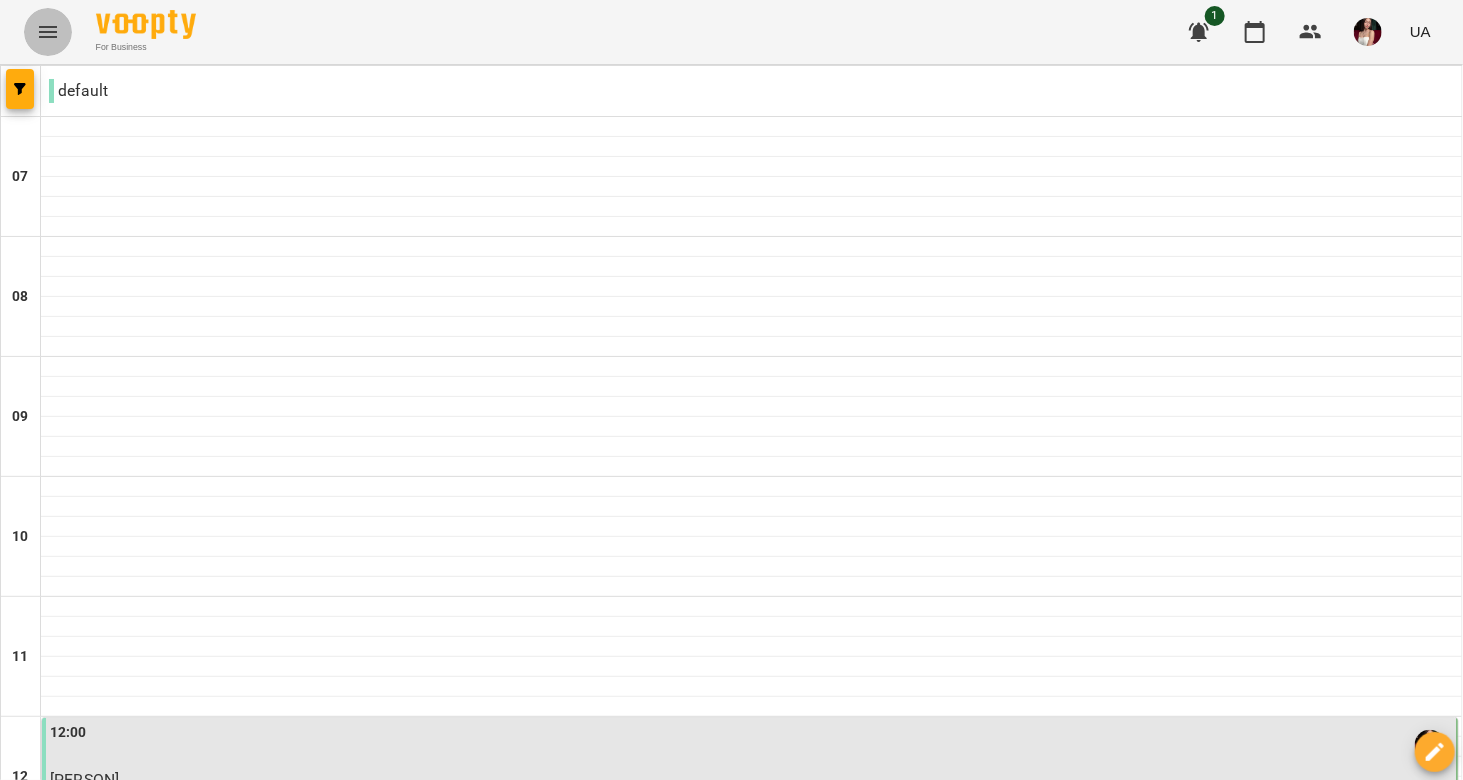 click 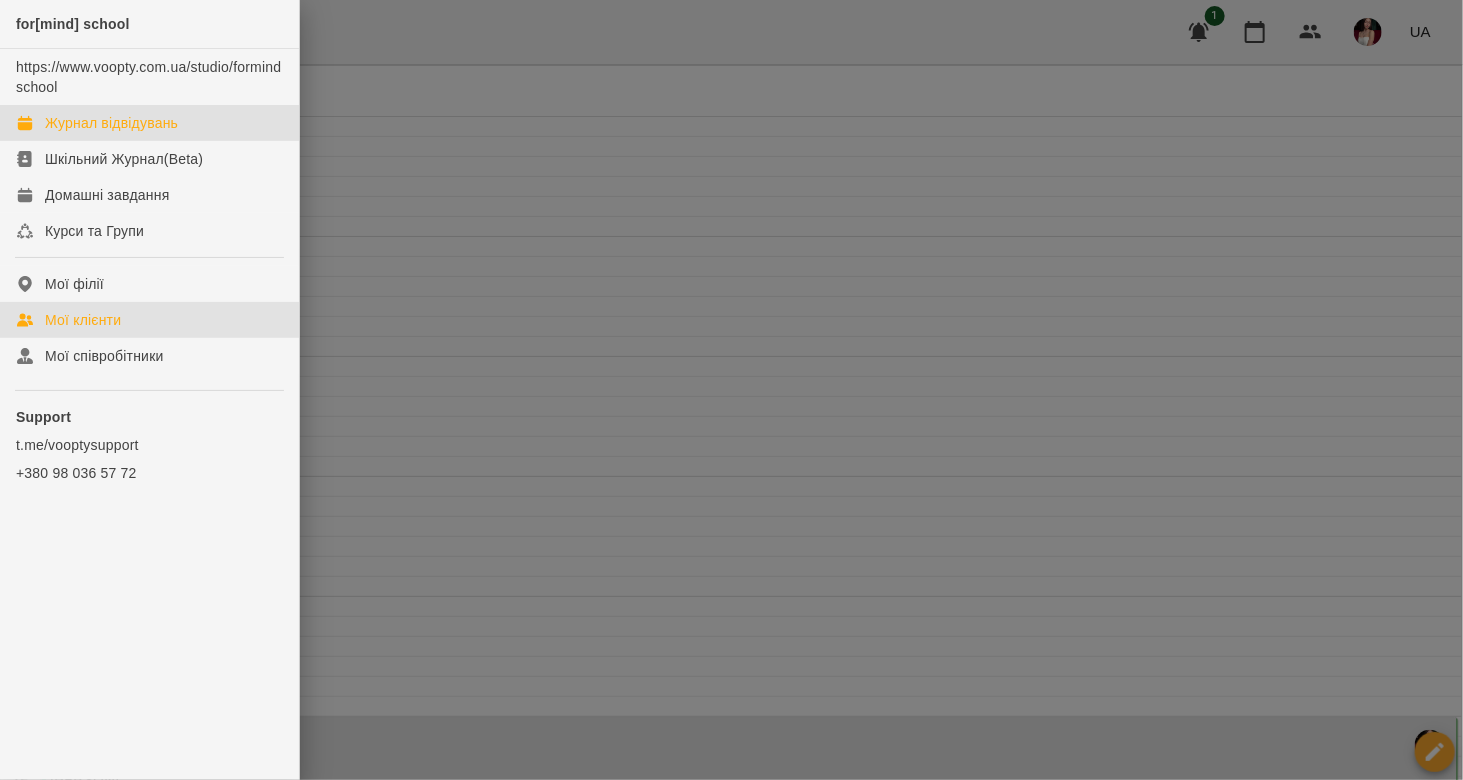 click on "Мої клієнти" at bounding box center (149, 320) 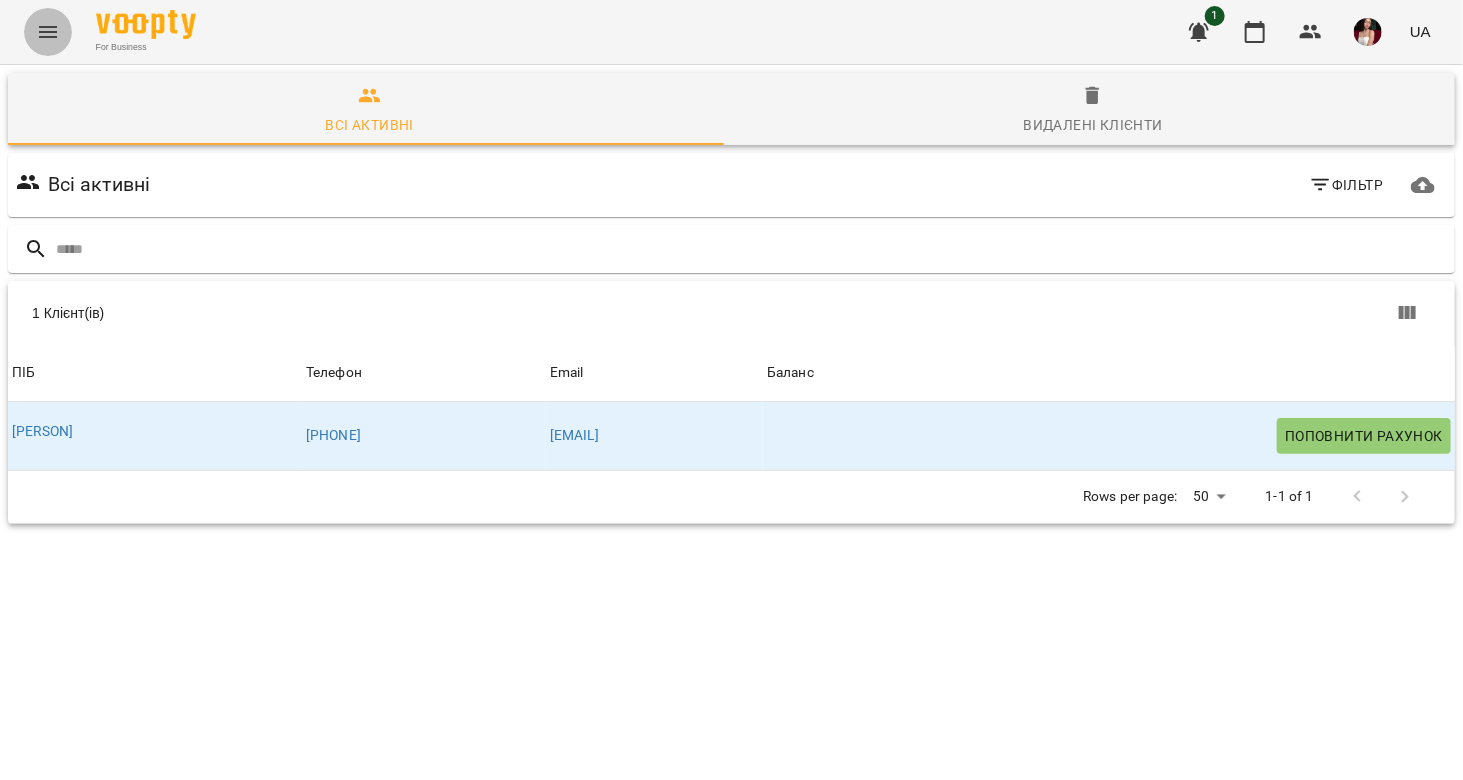 click 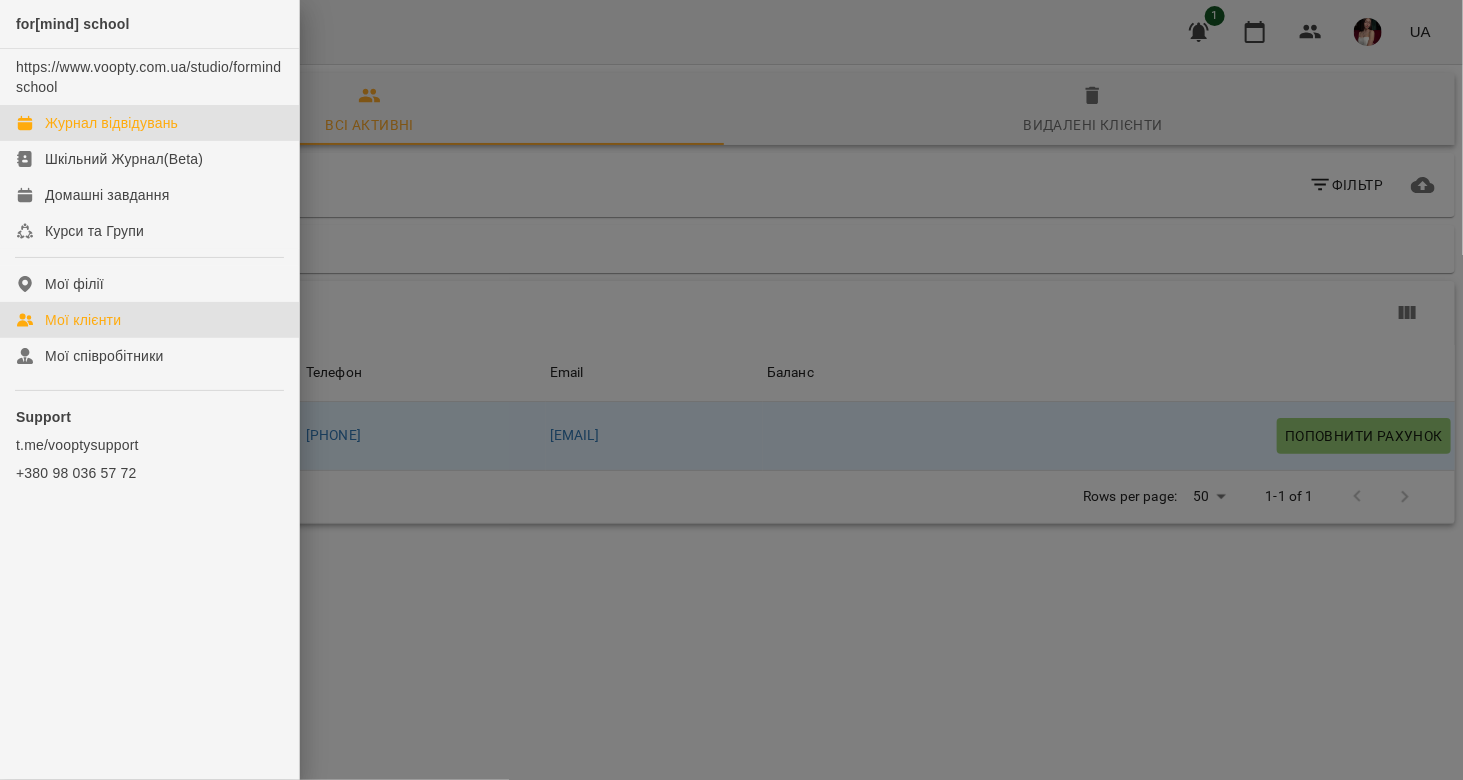 click on "Журнал відвідувань" at bounding box center [111, 123] 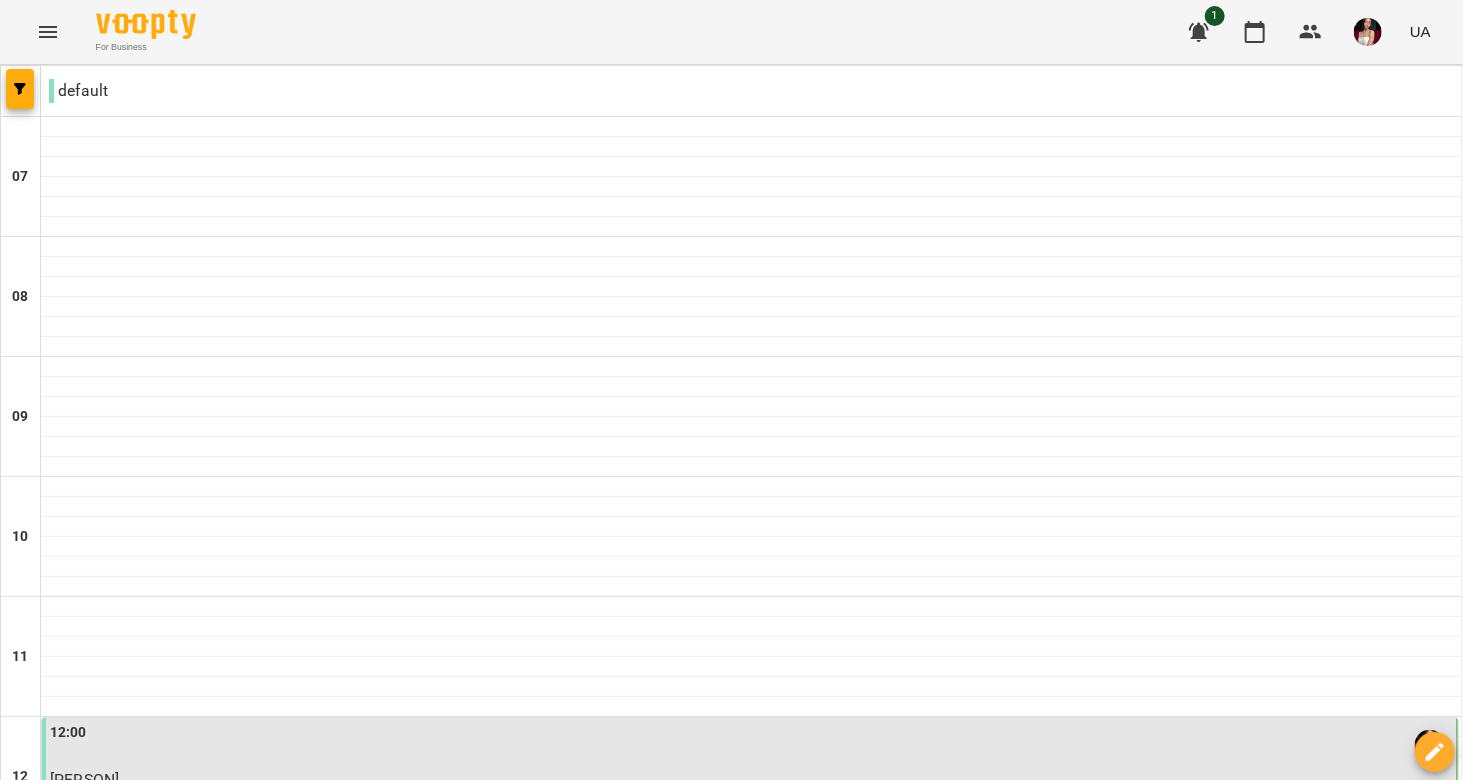 click 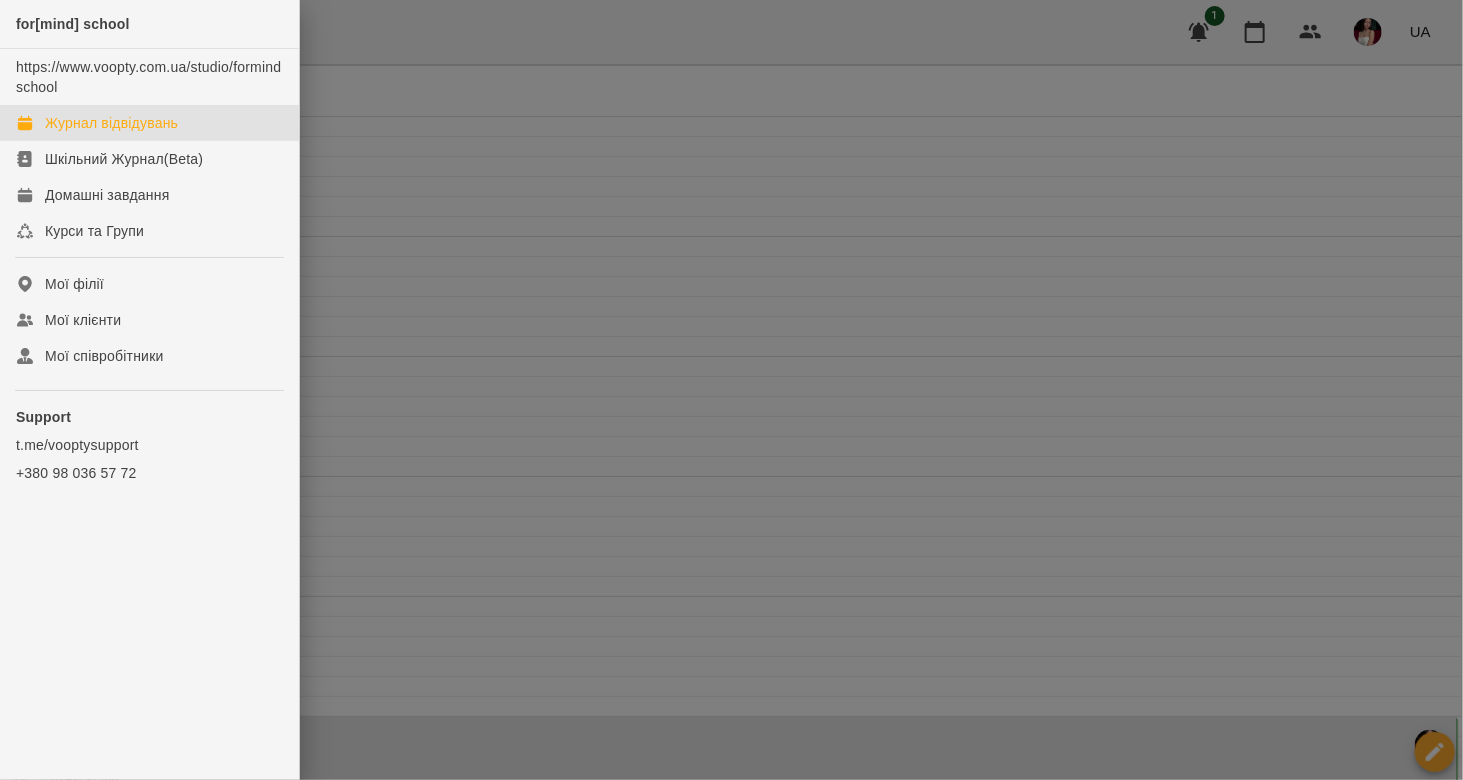 click at bounding box center (731, 390) 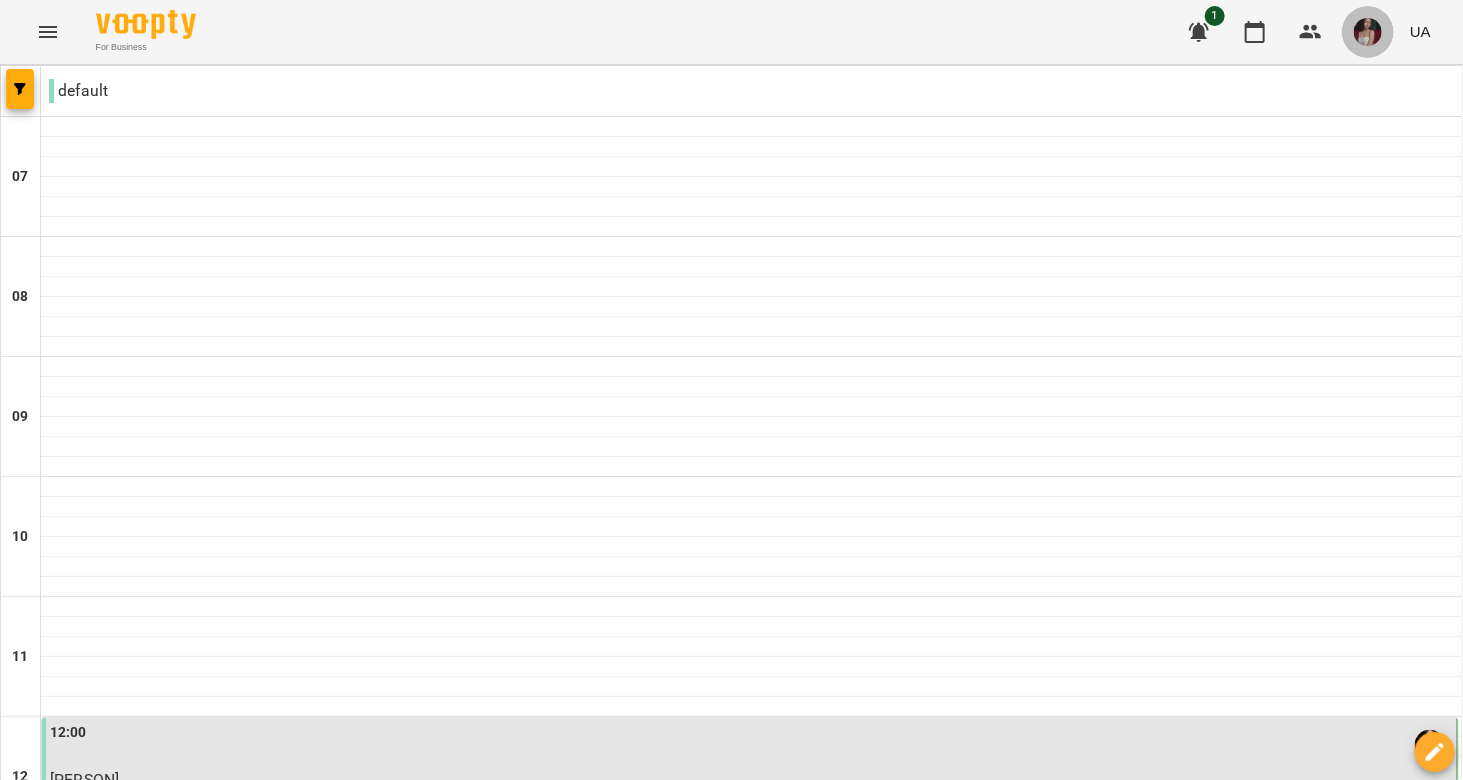 click at bounding box center [1368, 32] 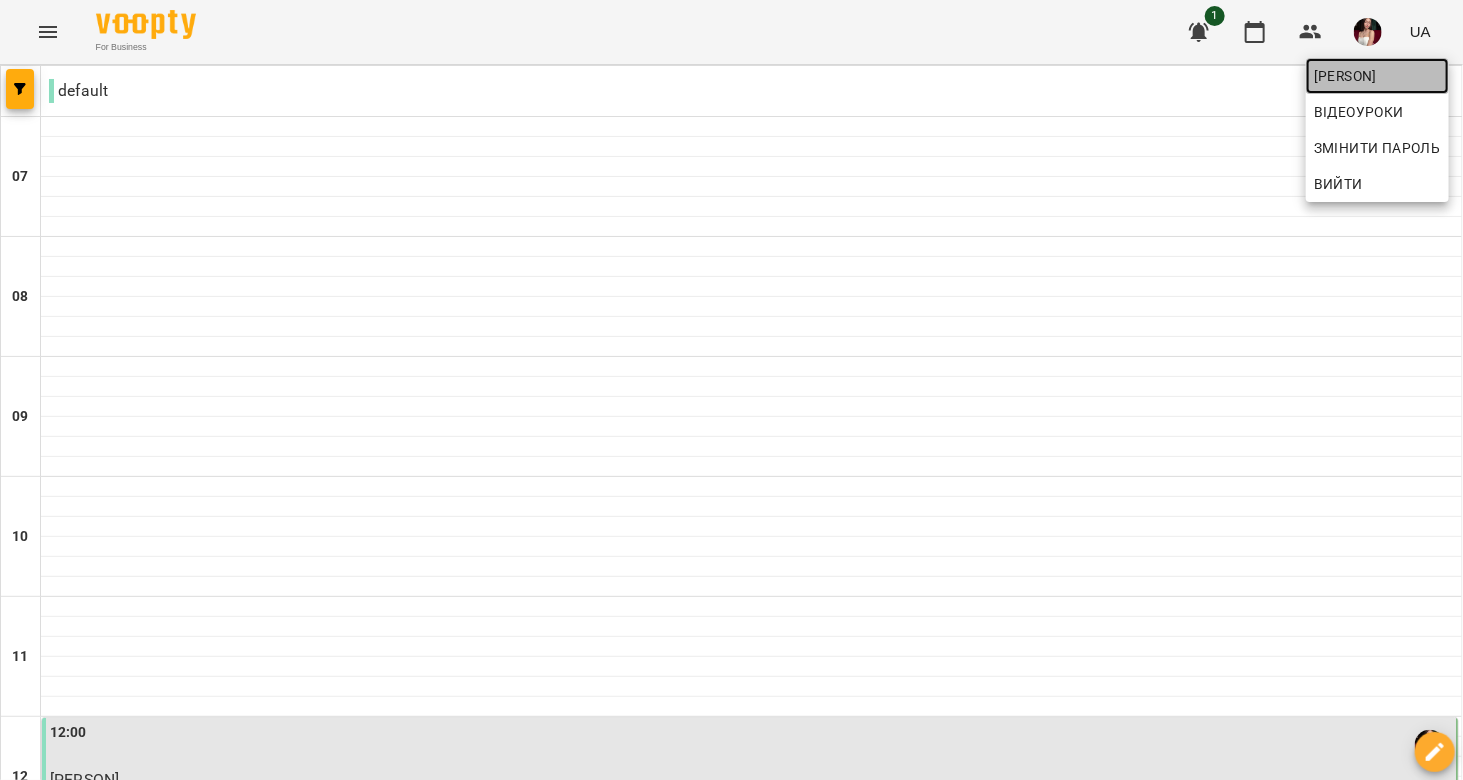 click on "[PERSON]" at bounding box center [1377, 76] 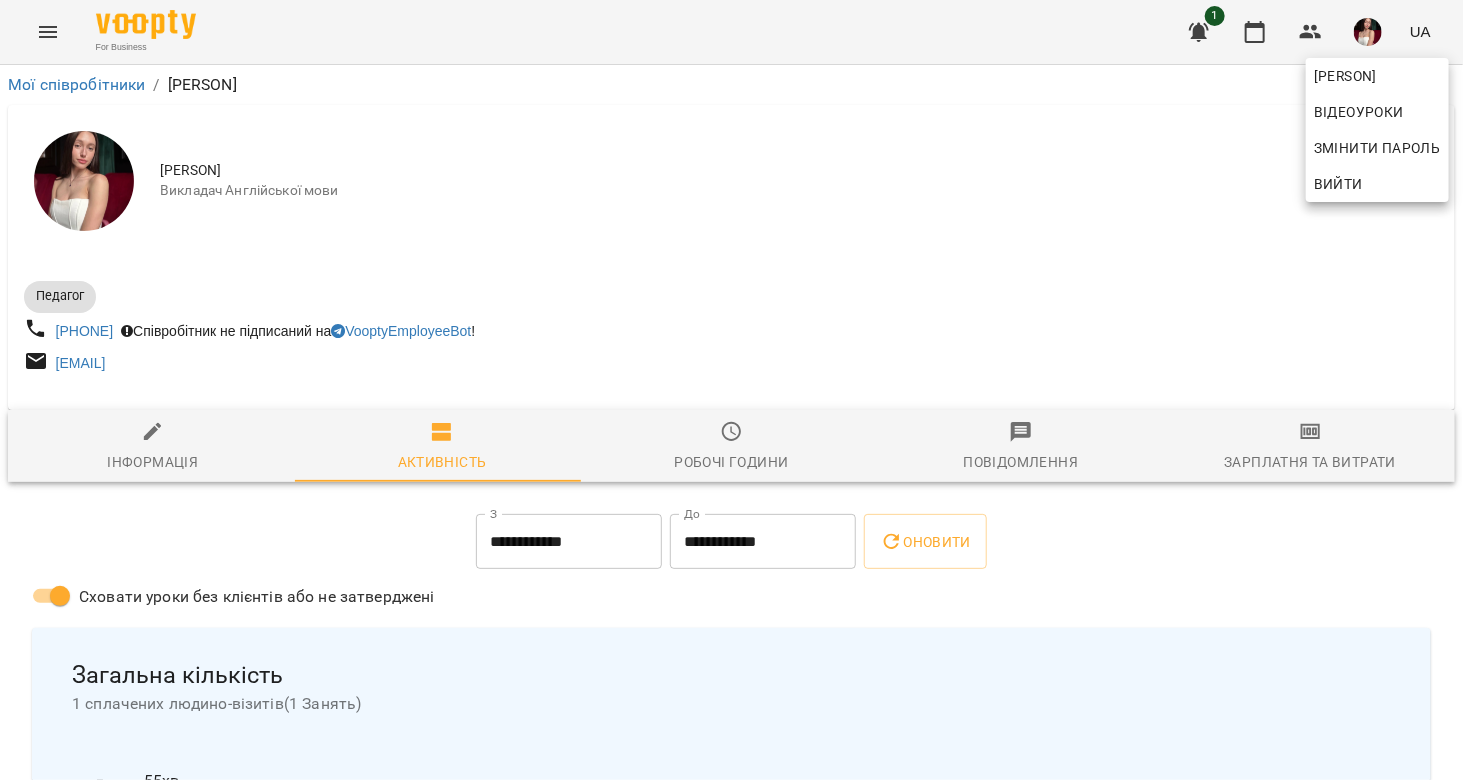 click at bounding box center (731, 390) 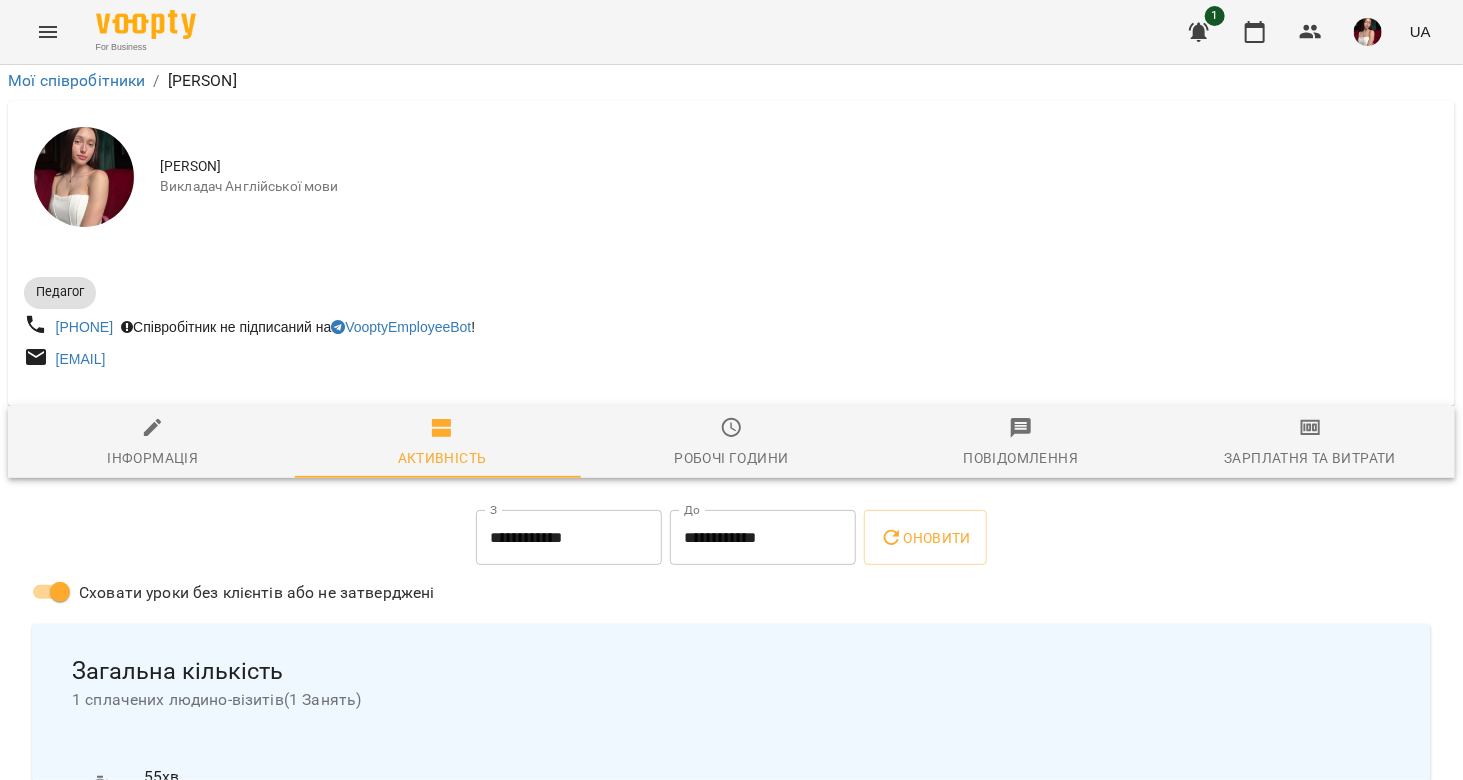 scroll, scrollTop: 698, scrollLeft: 0, axis: vertical 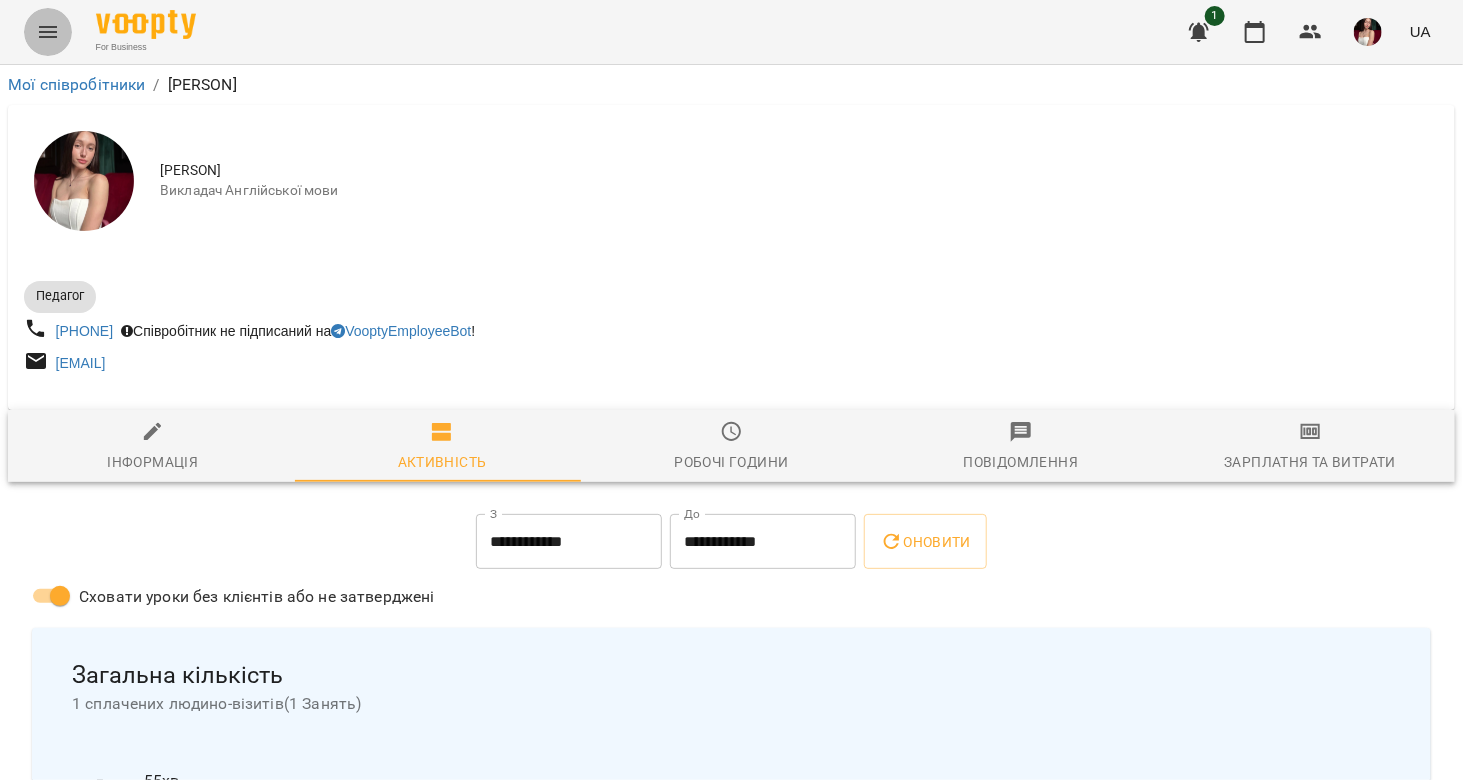 click 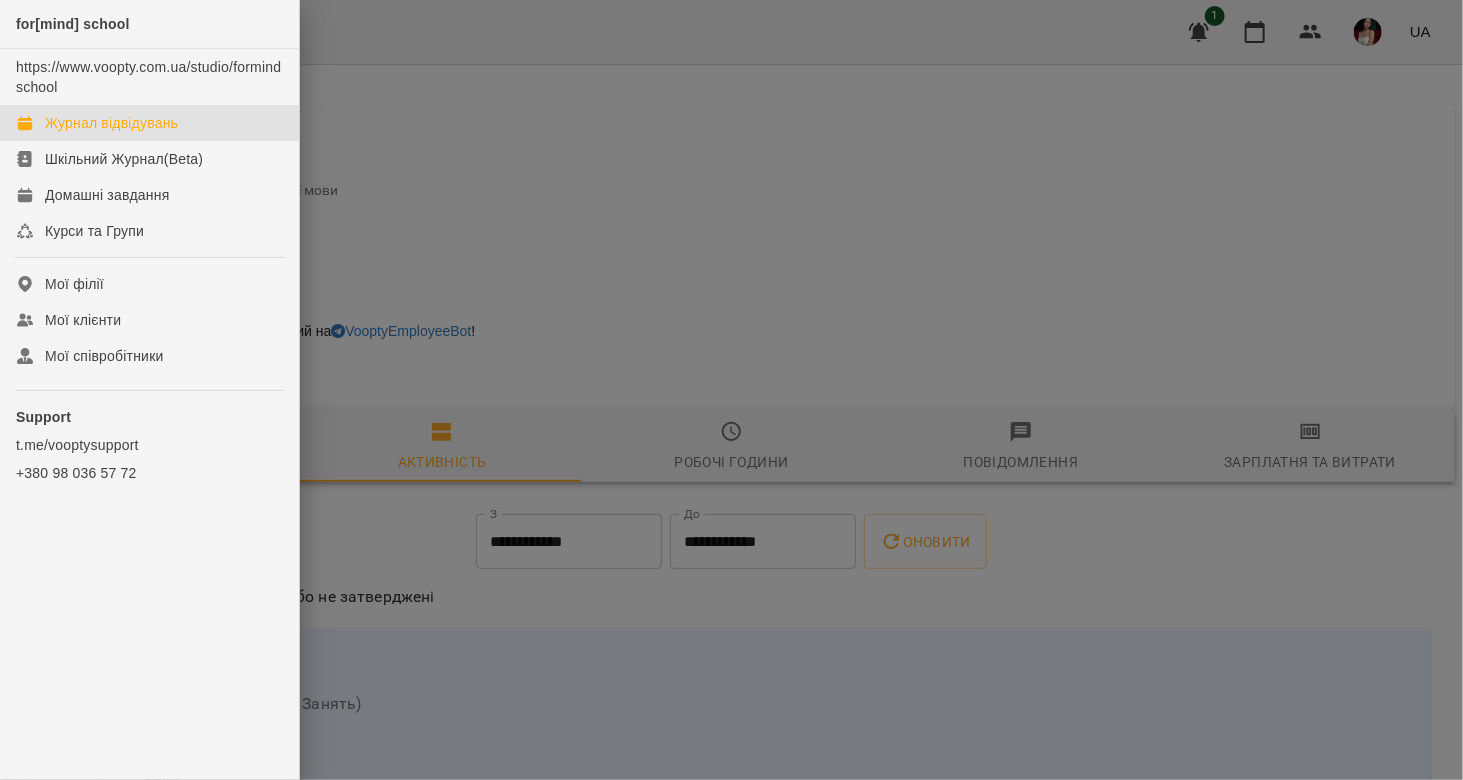 click on "Журнал відвідувань" at bounding box center (111, 123) 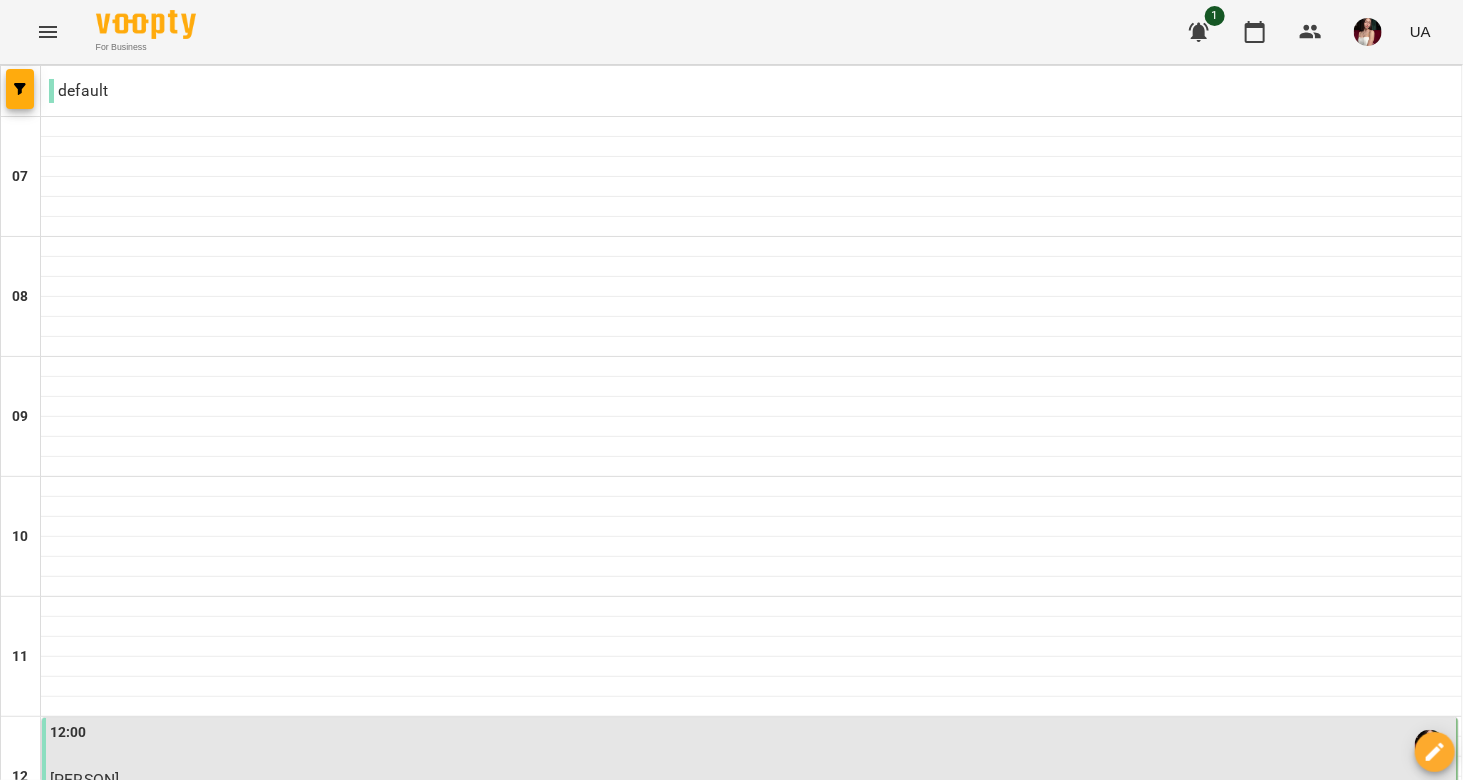 click on "ср 06 серп" at bounding box center (530, 2069) 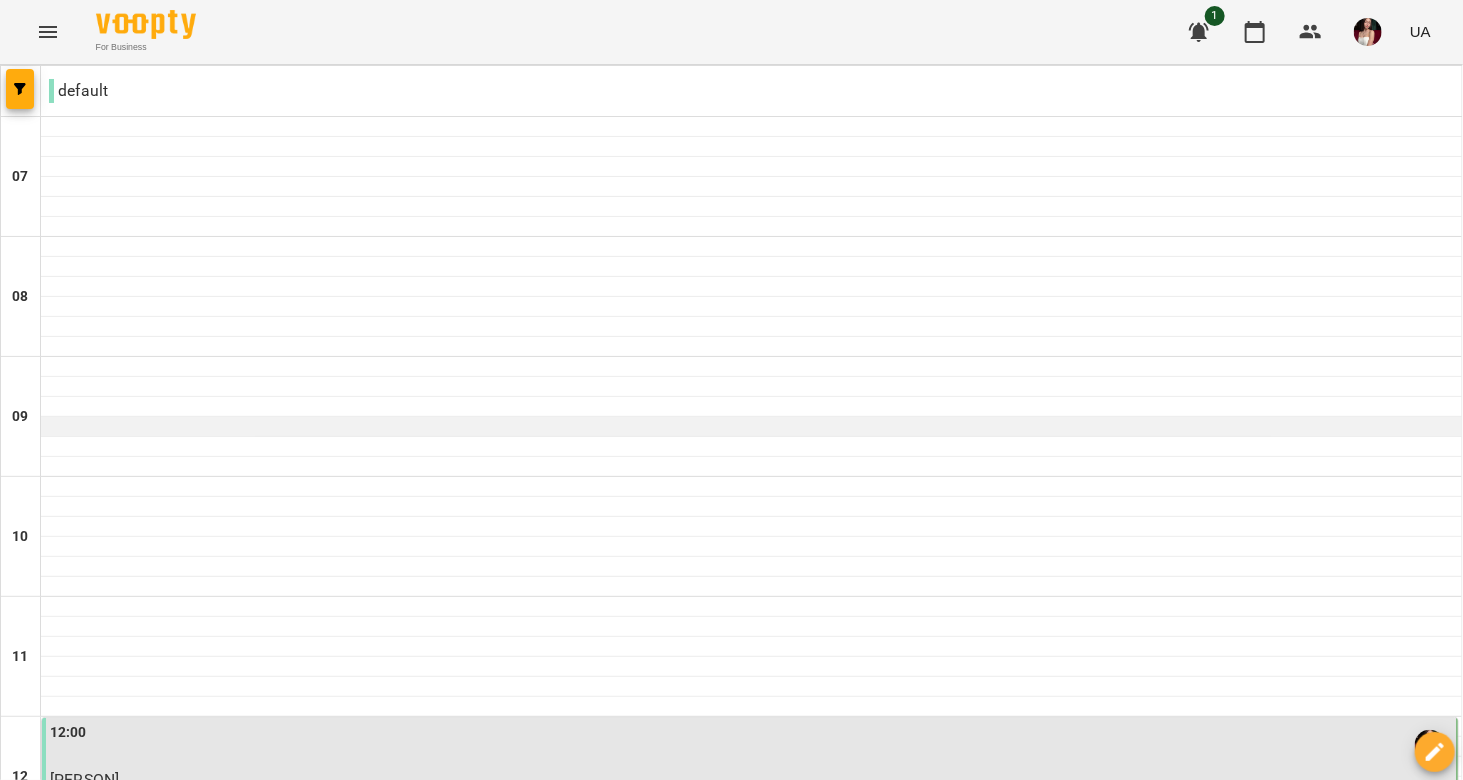 scroll, scrollTop: 682, scrollLeft: 0, axis: vertical 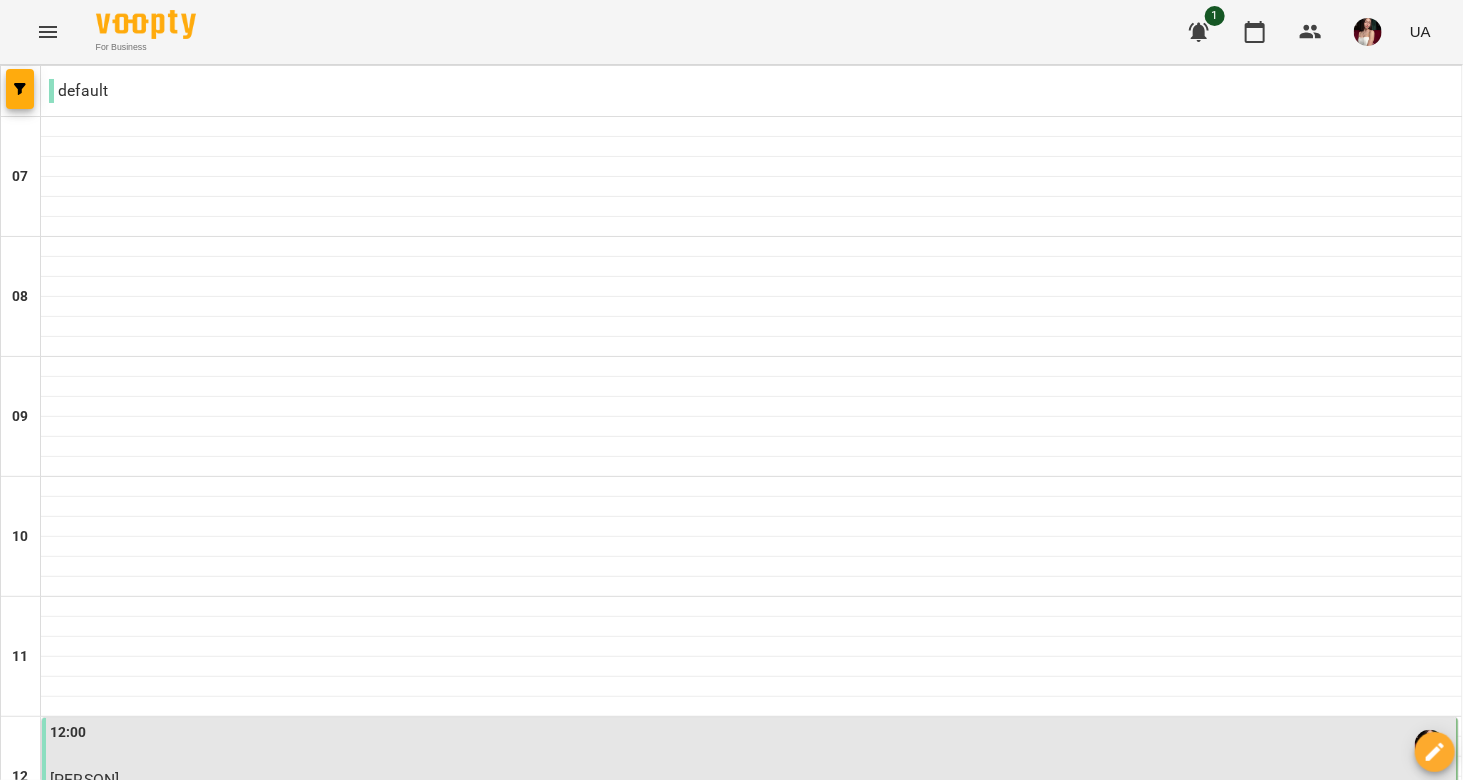 drag, startPoint x: 572, startPoint y: 434, endPoint x: 468, endPoint y: 316, distance: 157.28954 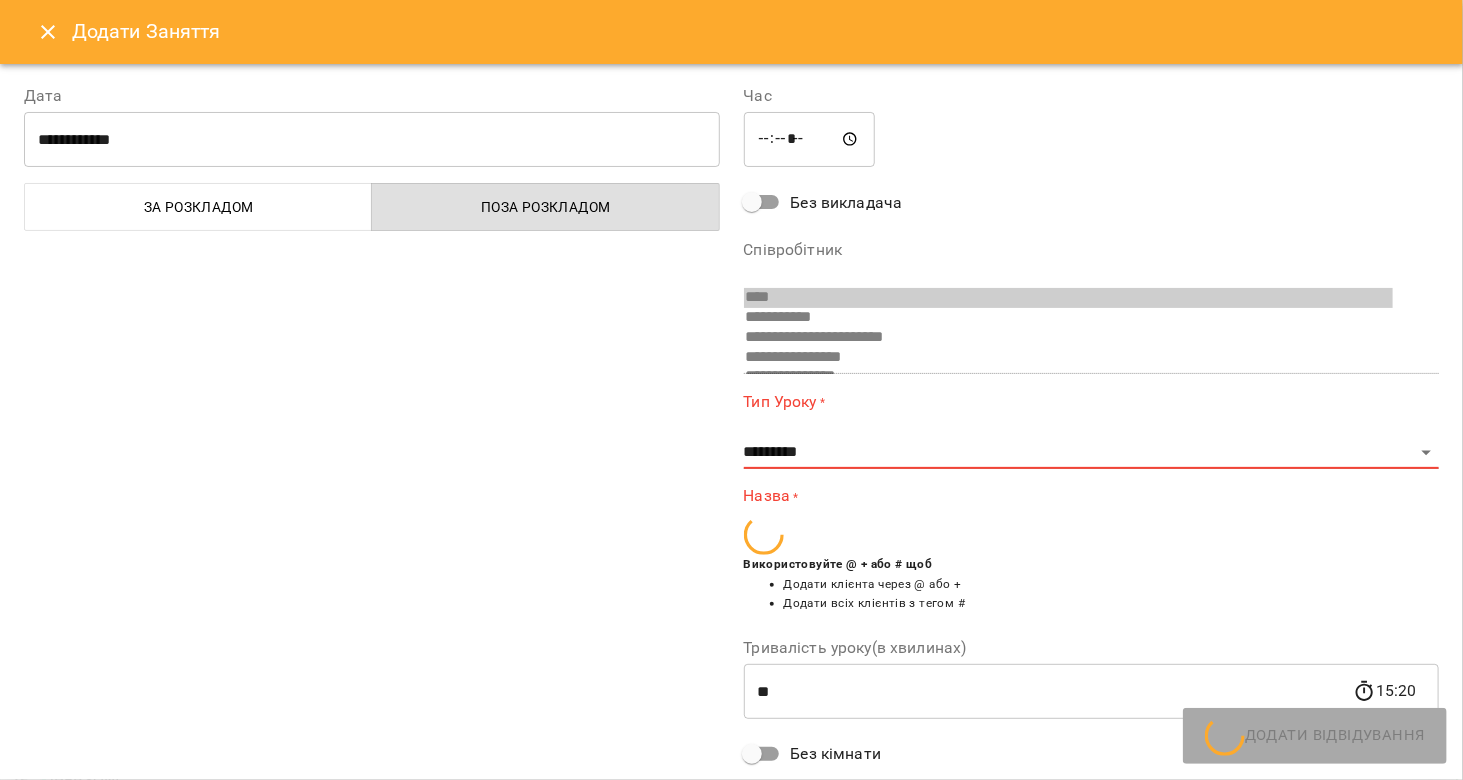 scroll, scrollTop: 92, scrollLeft: 0, axis: vertical 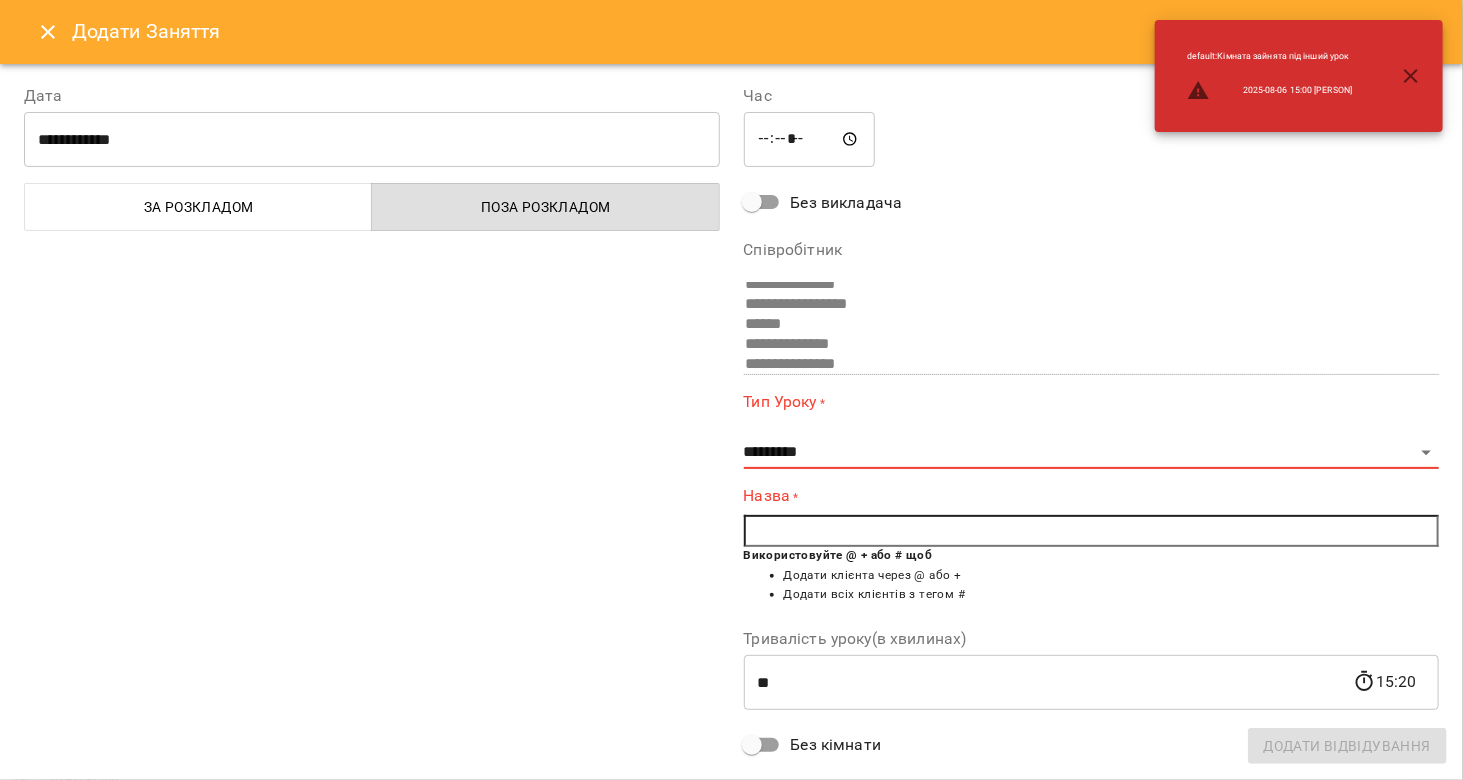 click 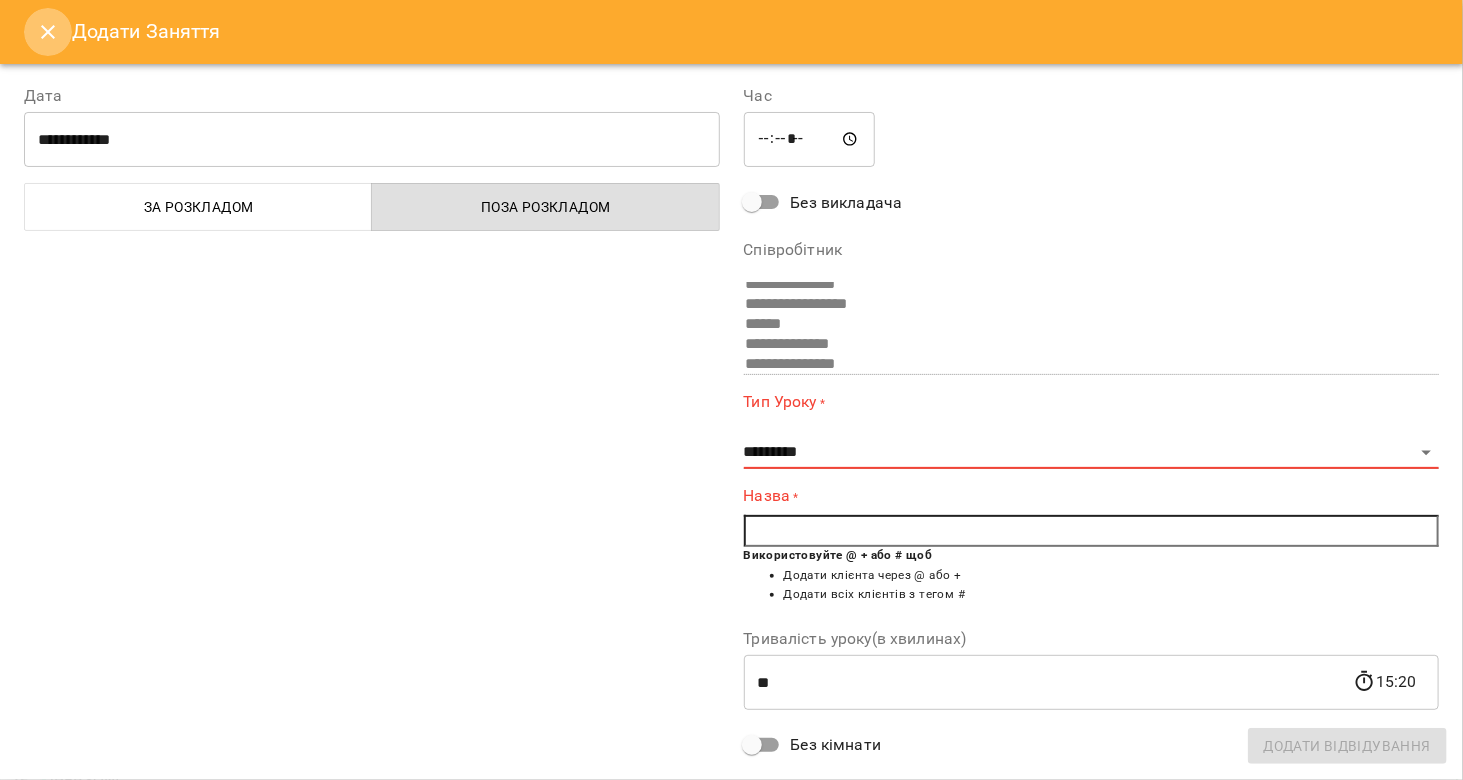 click 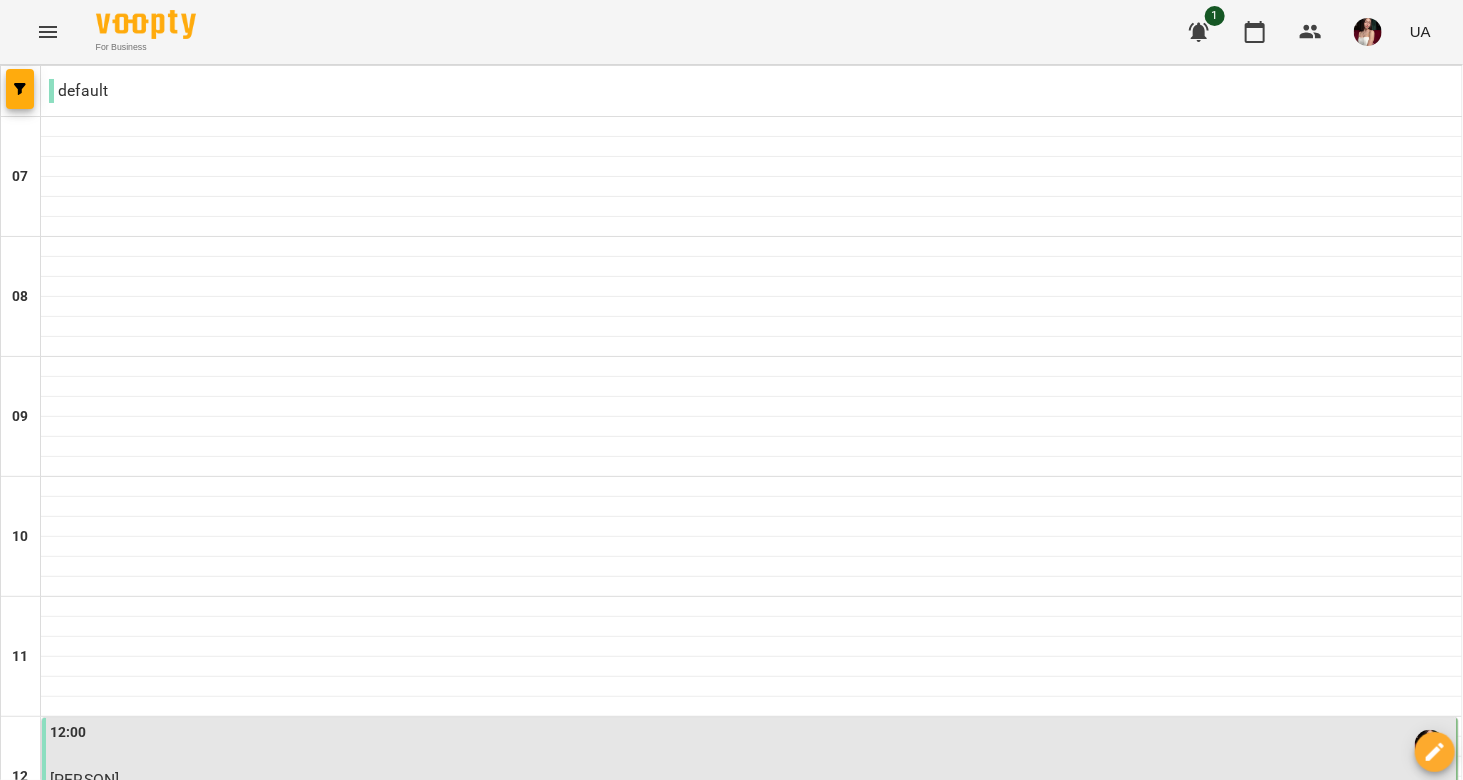 scroll, scrollTop: 330, scrollLeft: 0, axis: vertical 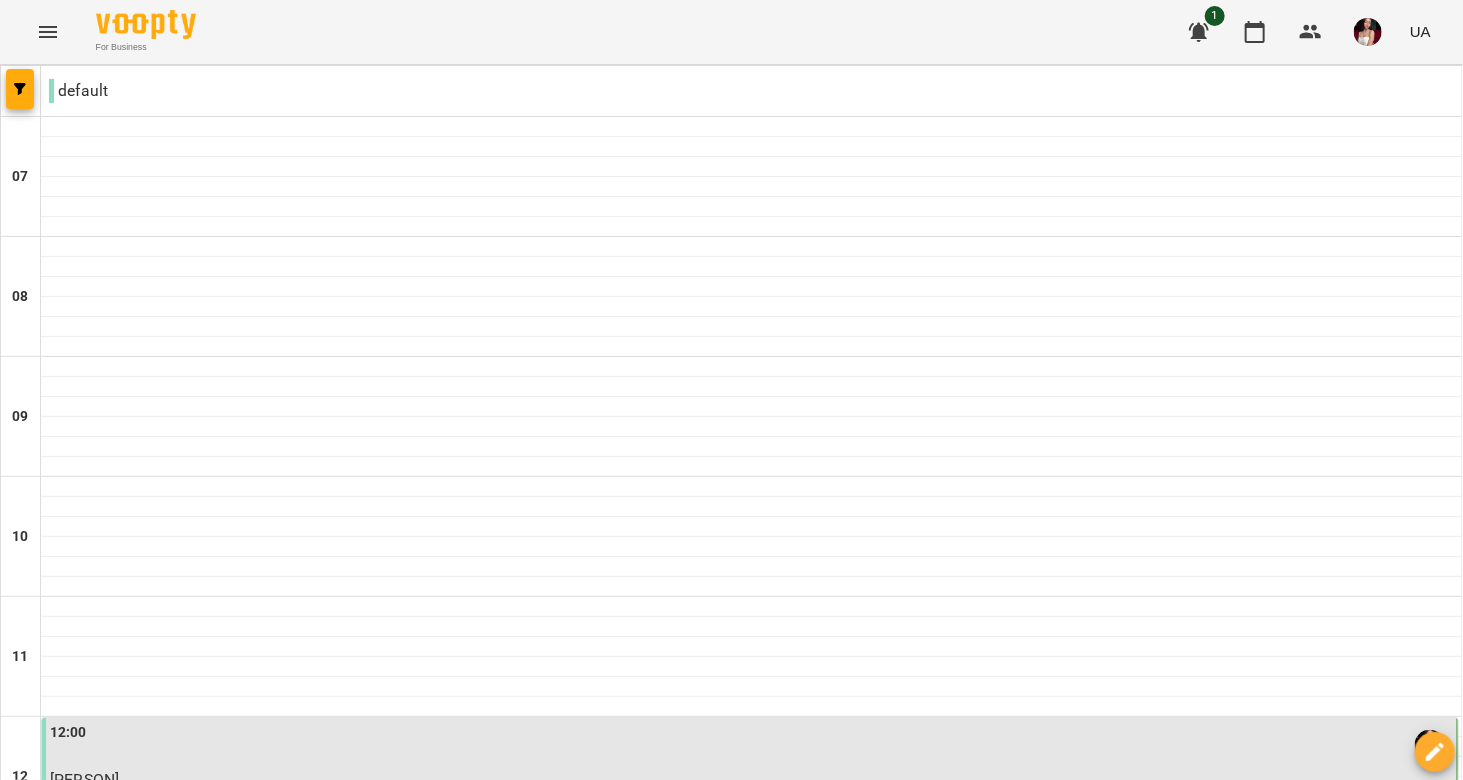 click on "12:00" at bounding box center (751, 745) 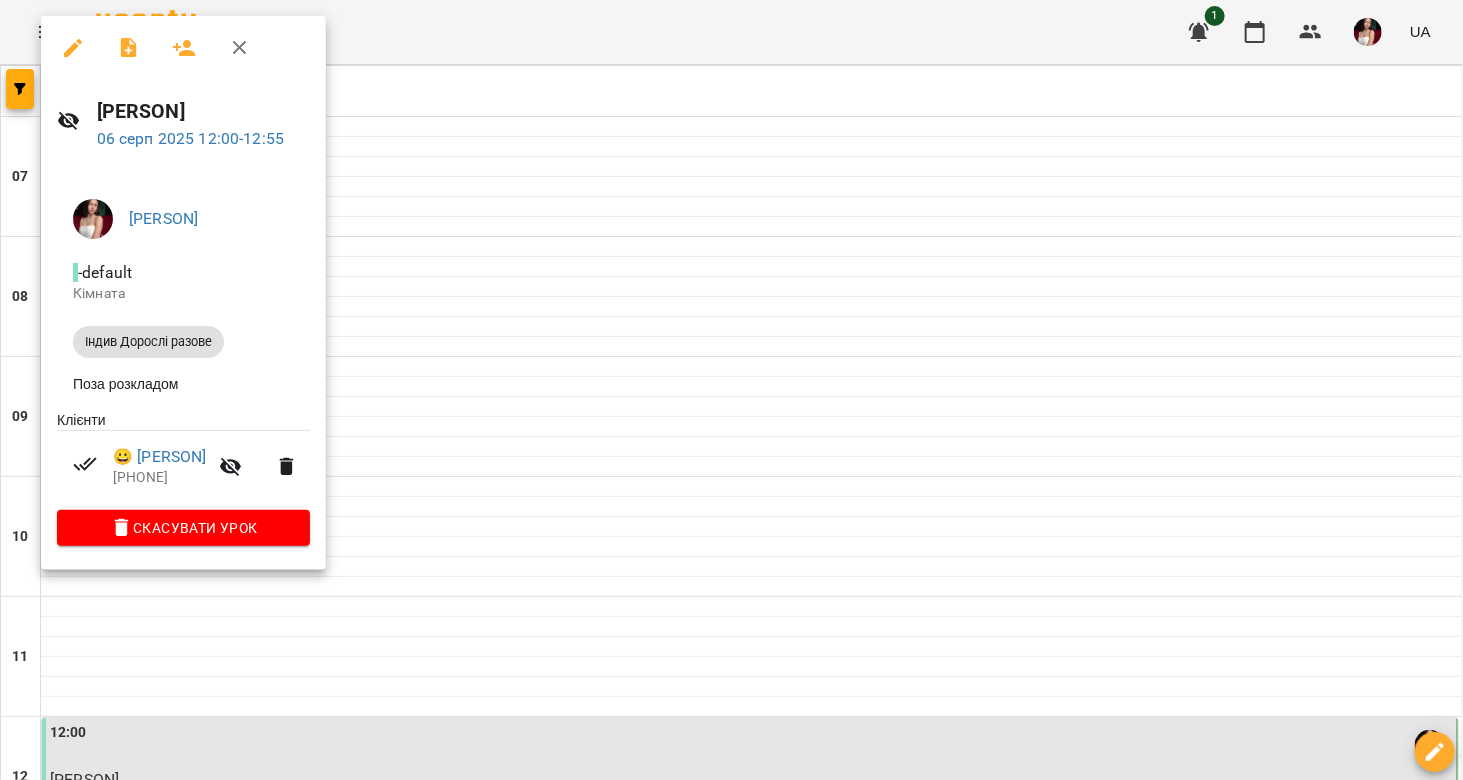 click at bounding box center [731, 390] 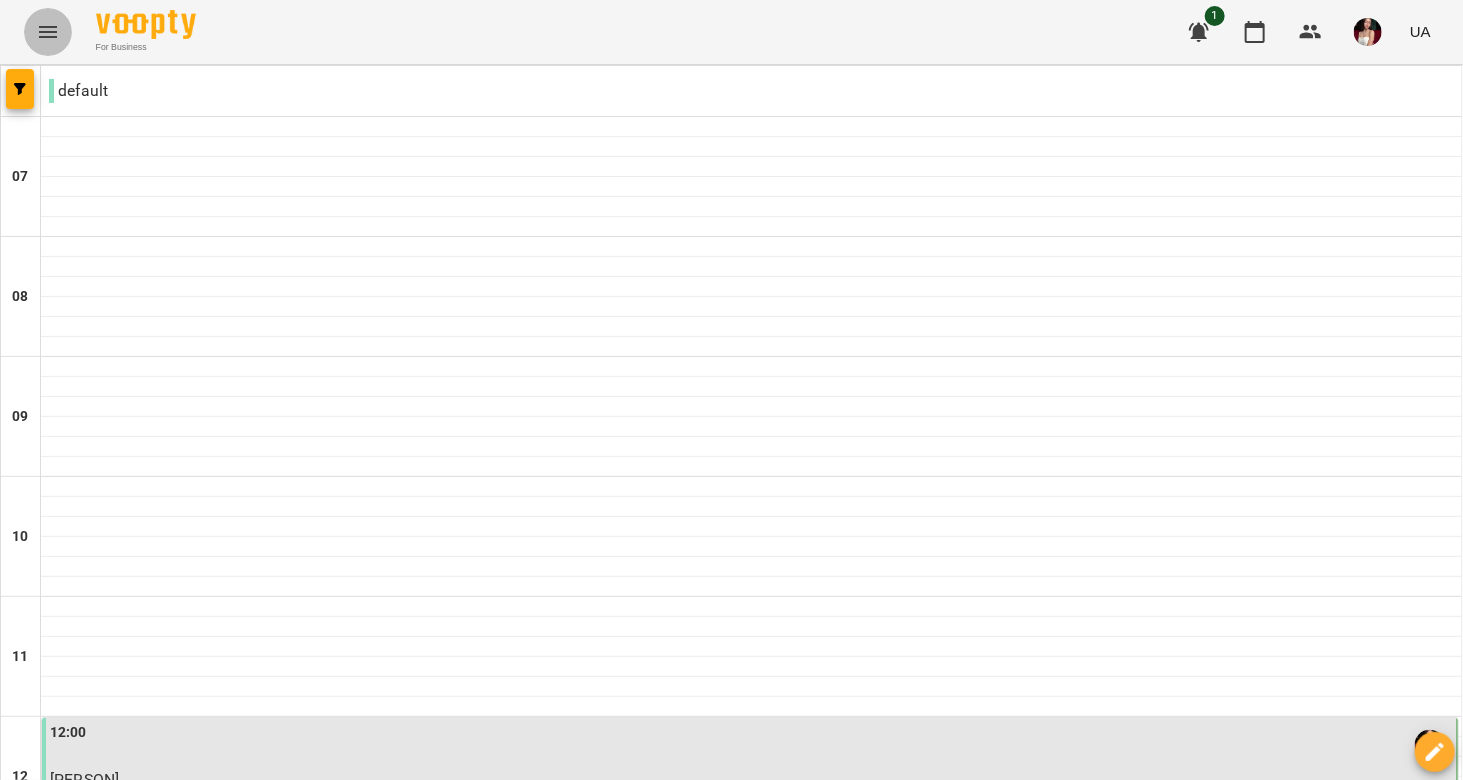 click 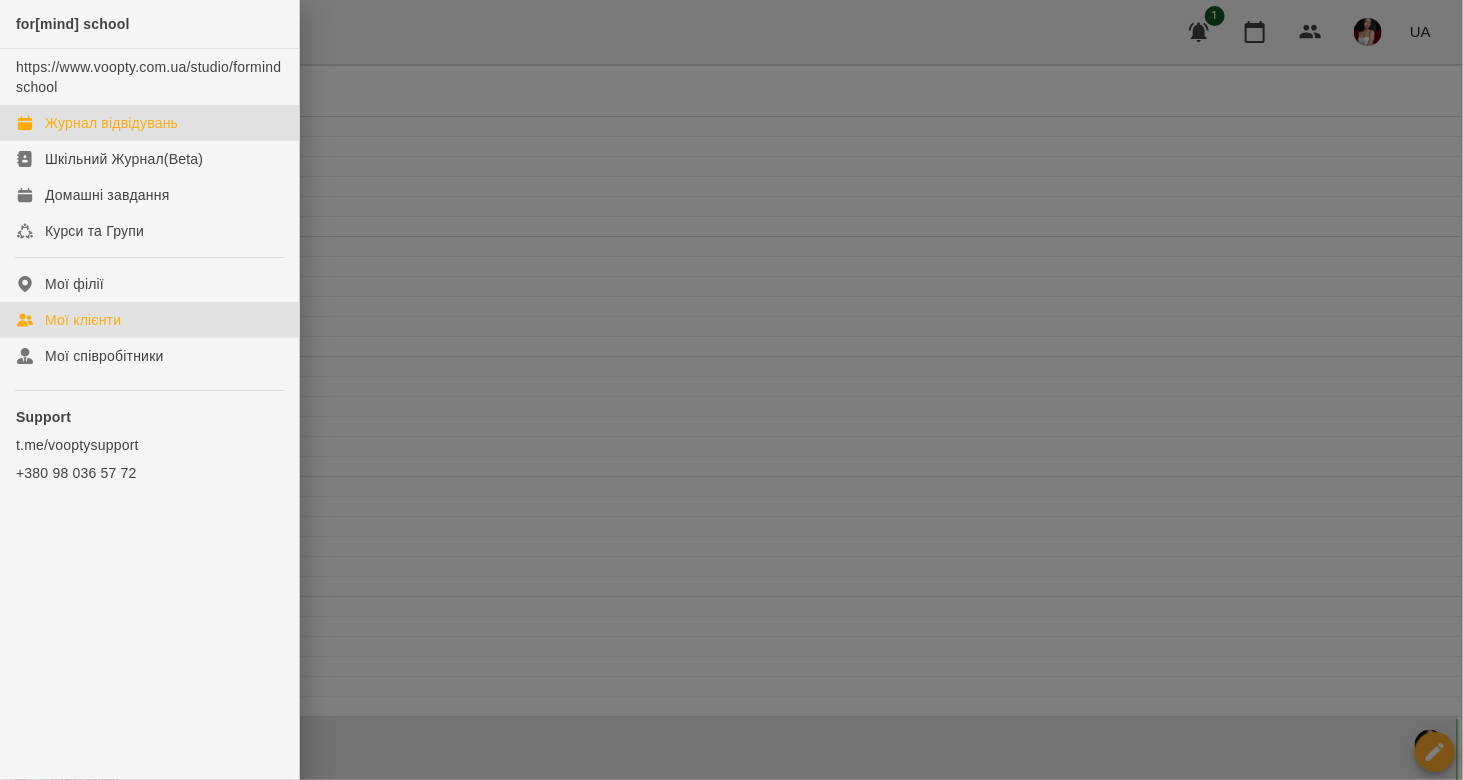 click on "Мої клієнти" at bounding box center (149, 320) 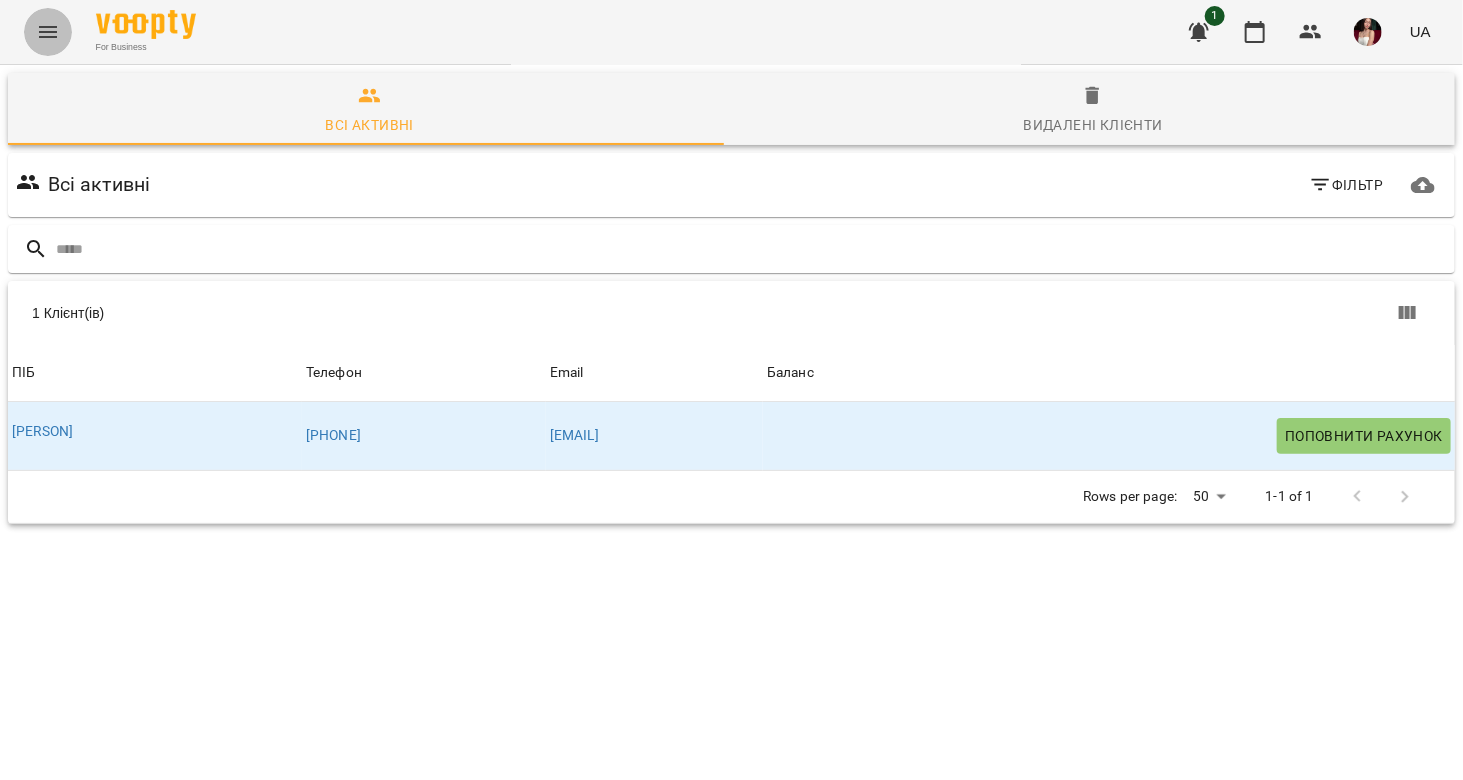 click 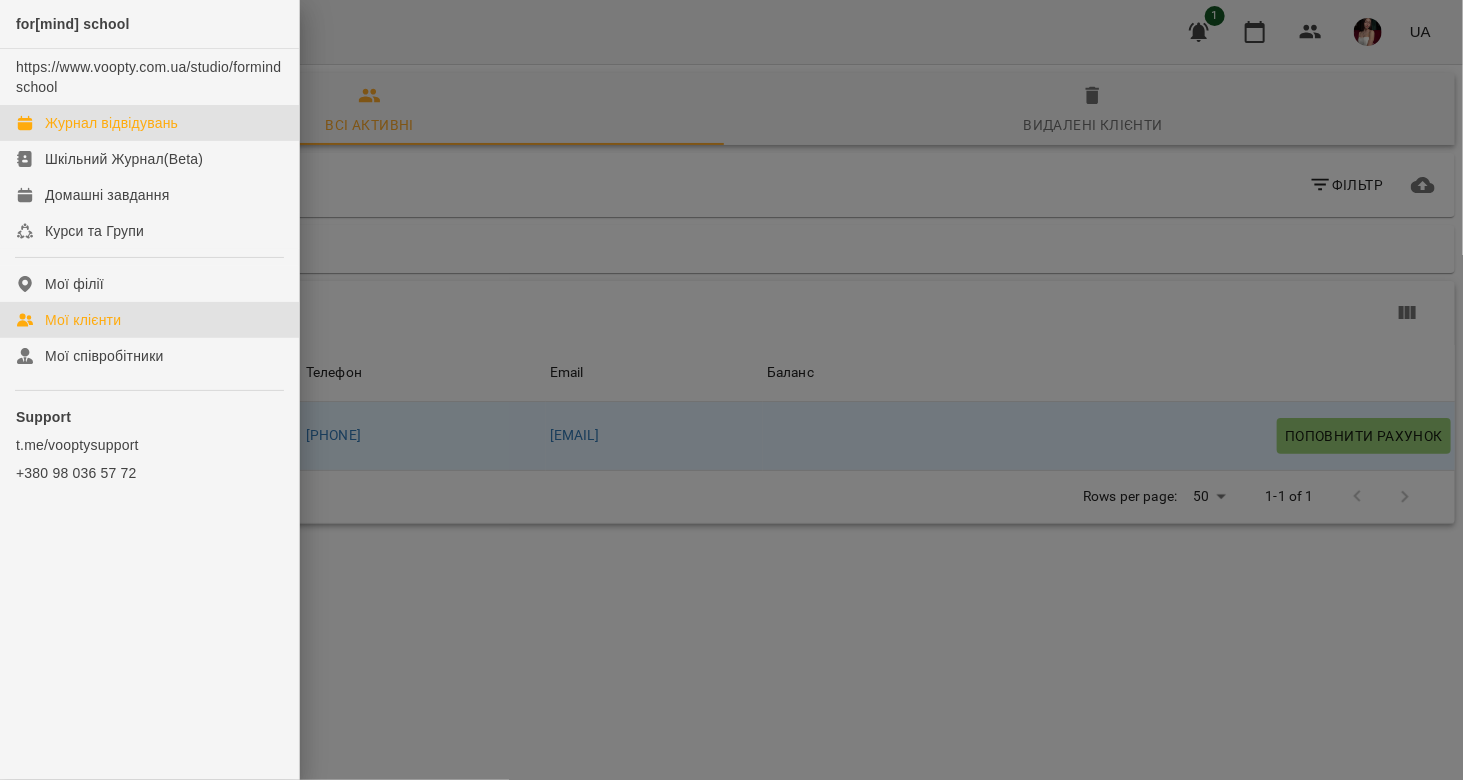 click on "Журнал відвідувань" at bounding box center (149, 123) 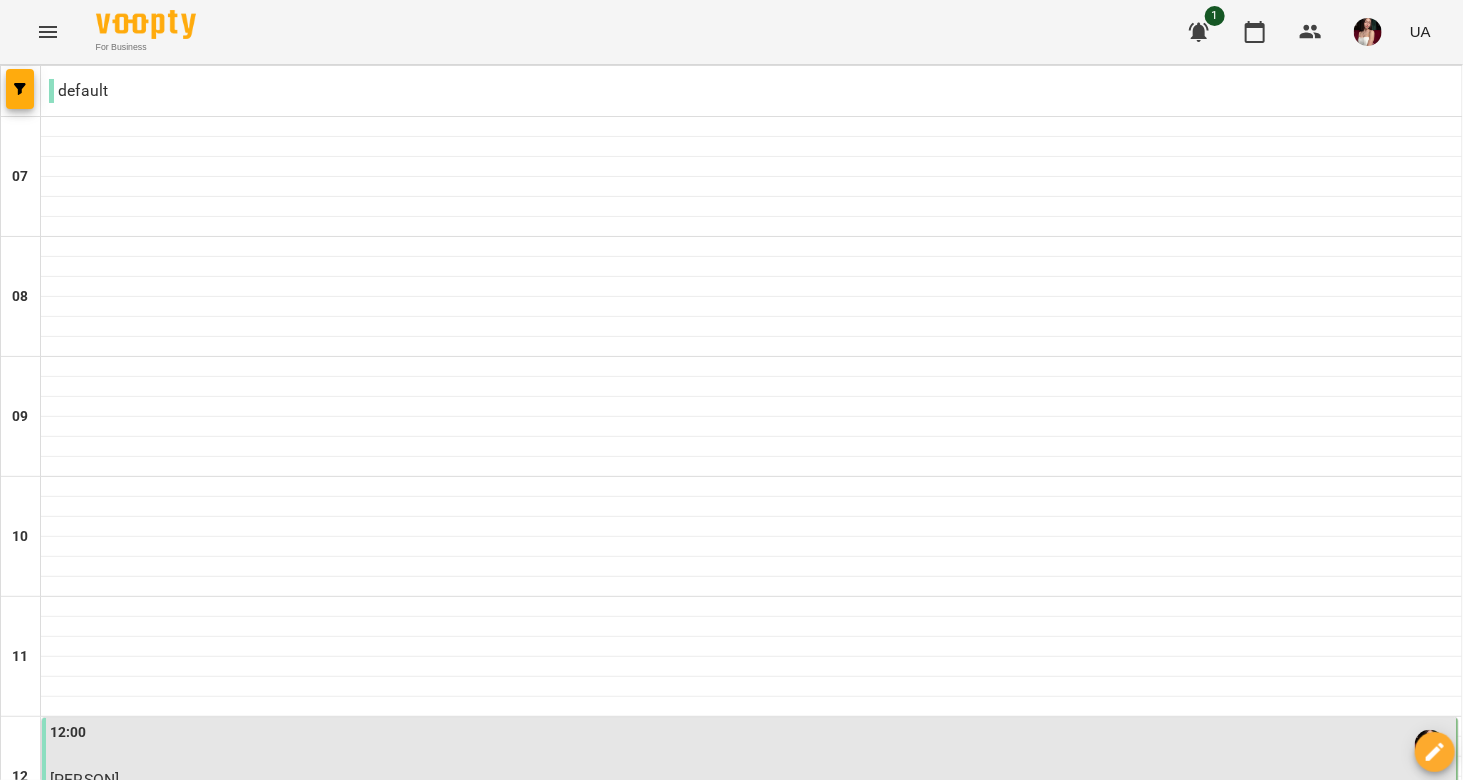 click on "ср" at bounding box center (530, 2063) 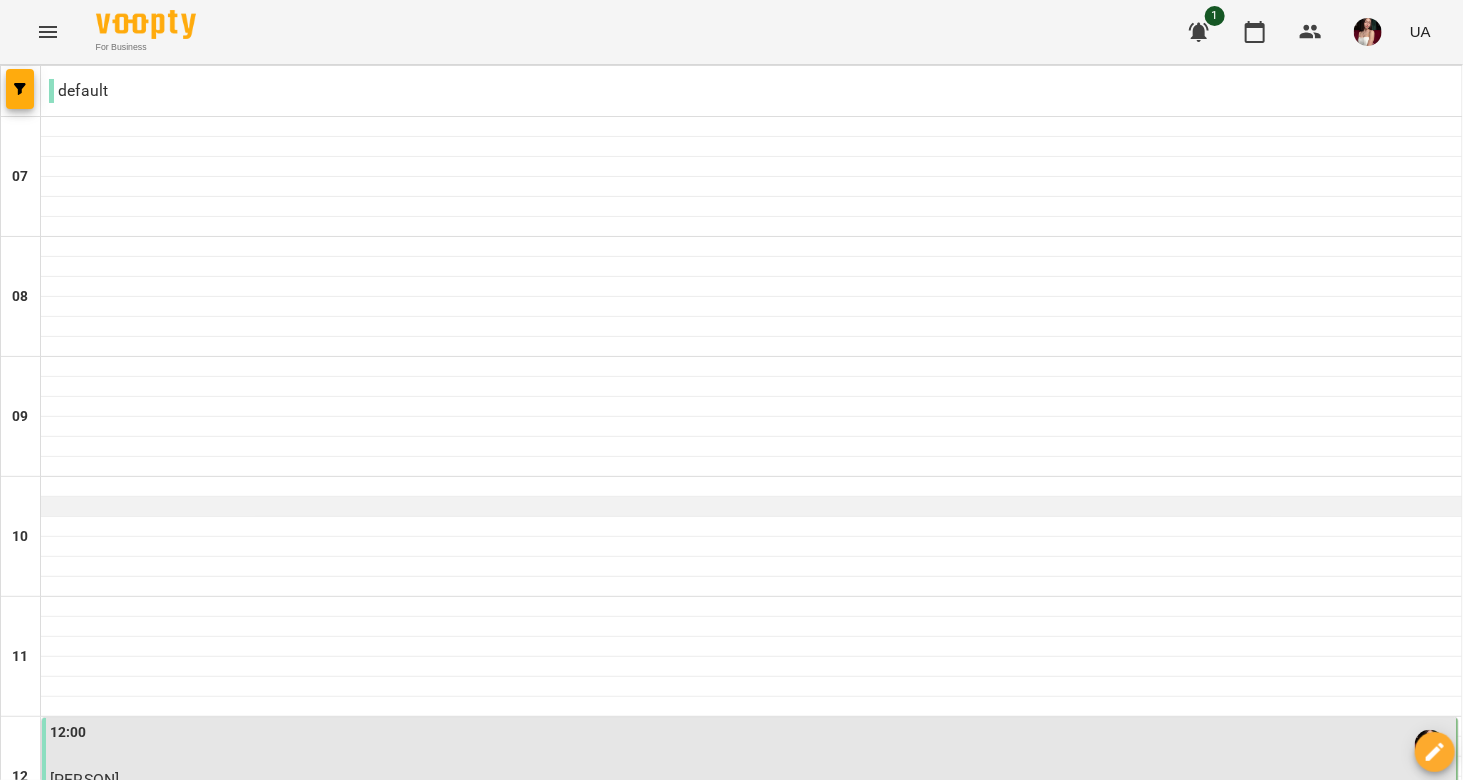 scroll, scrollTop: 470, scrollLeft: 0, axis: vertical 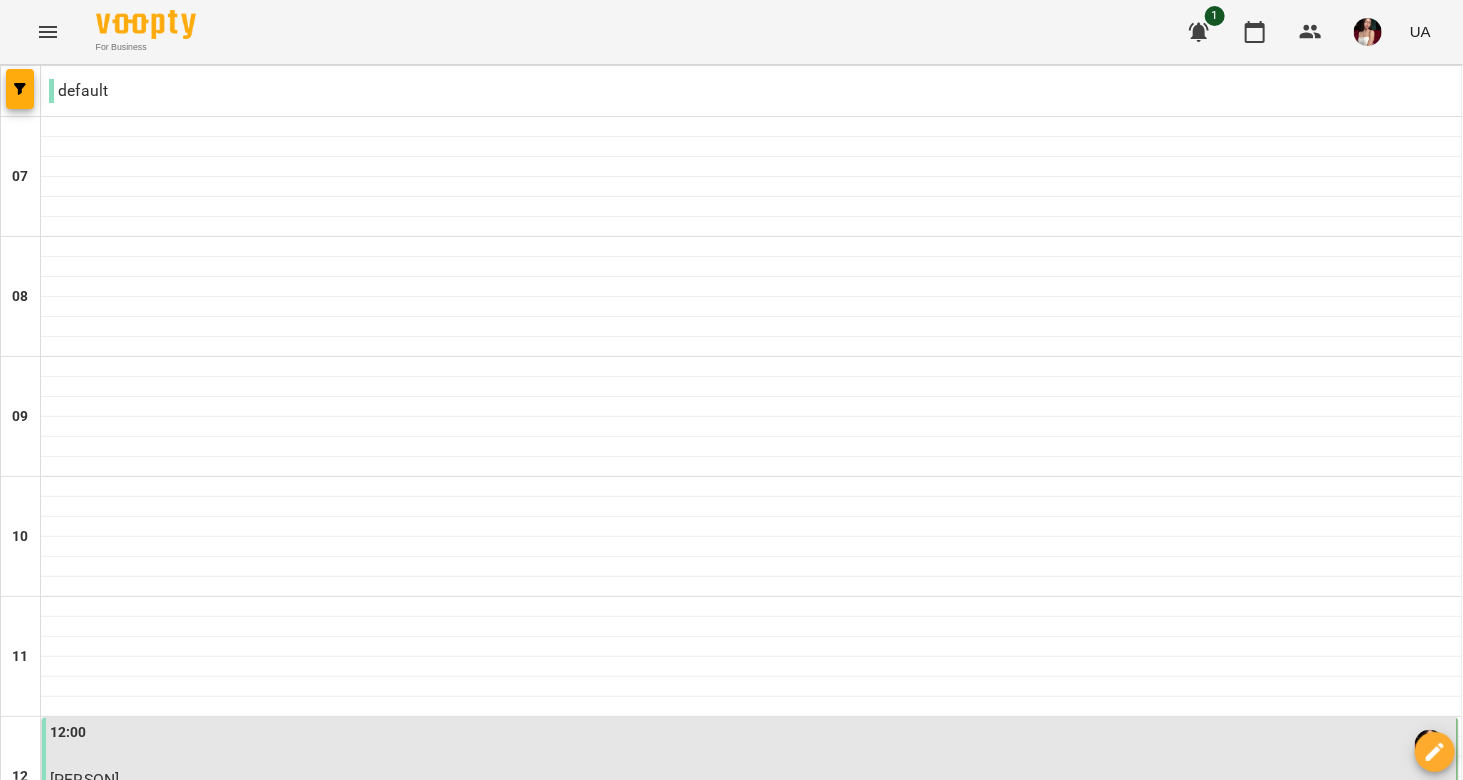 click on "12:00" at bounding box center [751, 745] 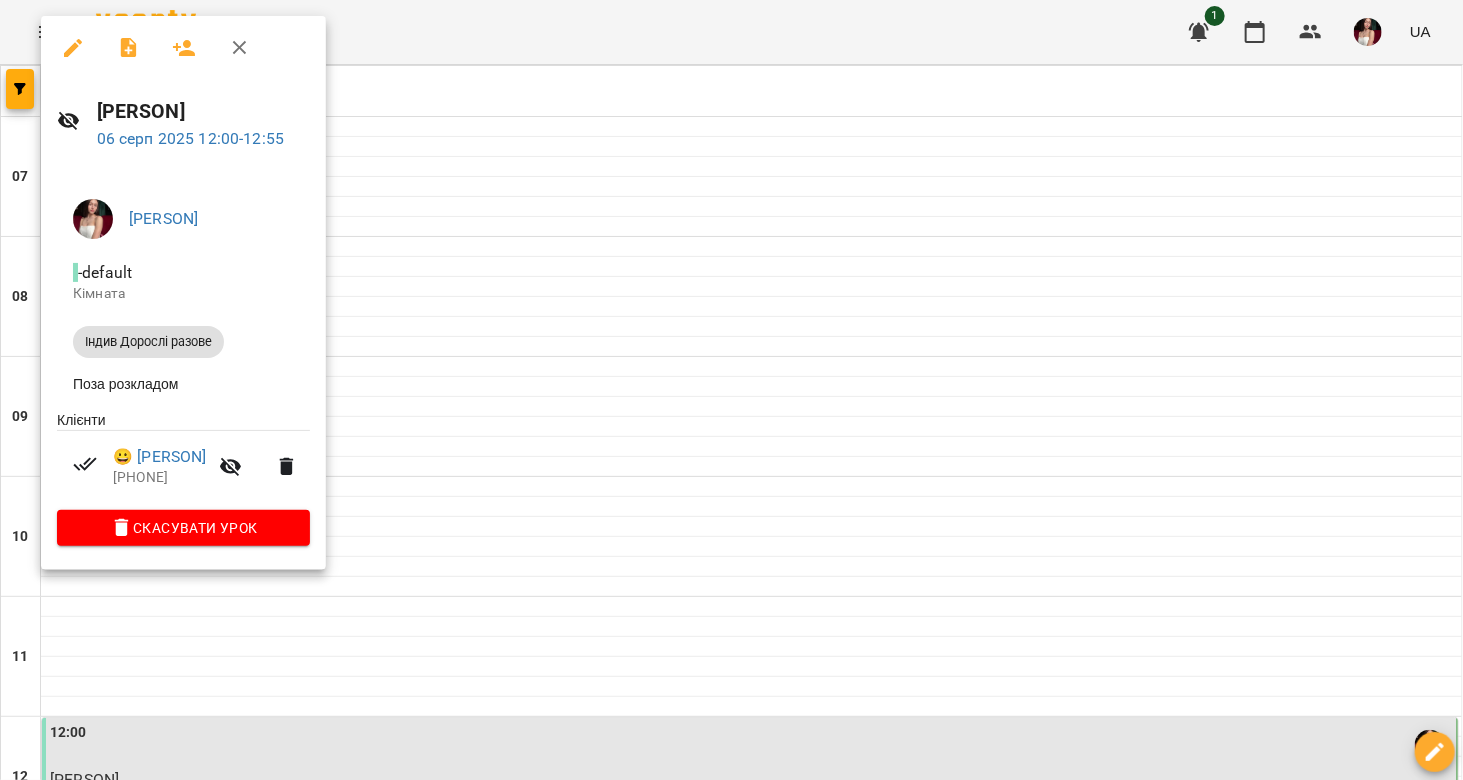 click at bounding box center (731, 390) 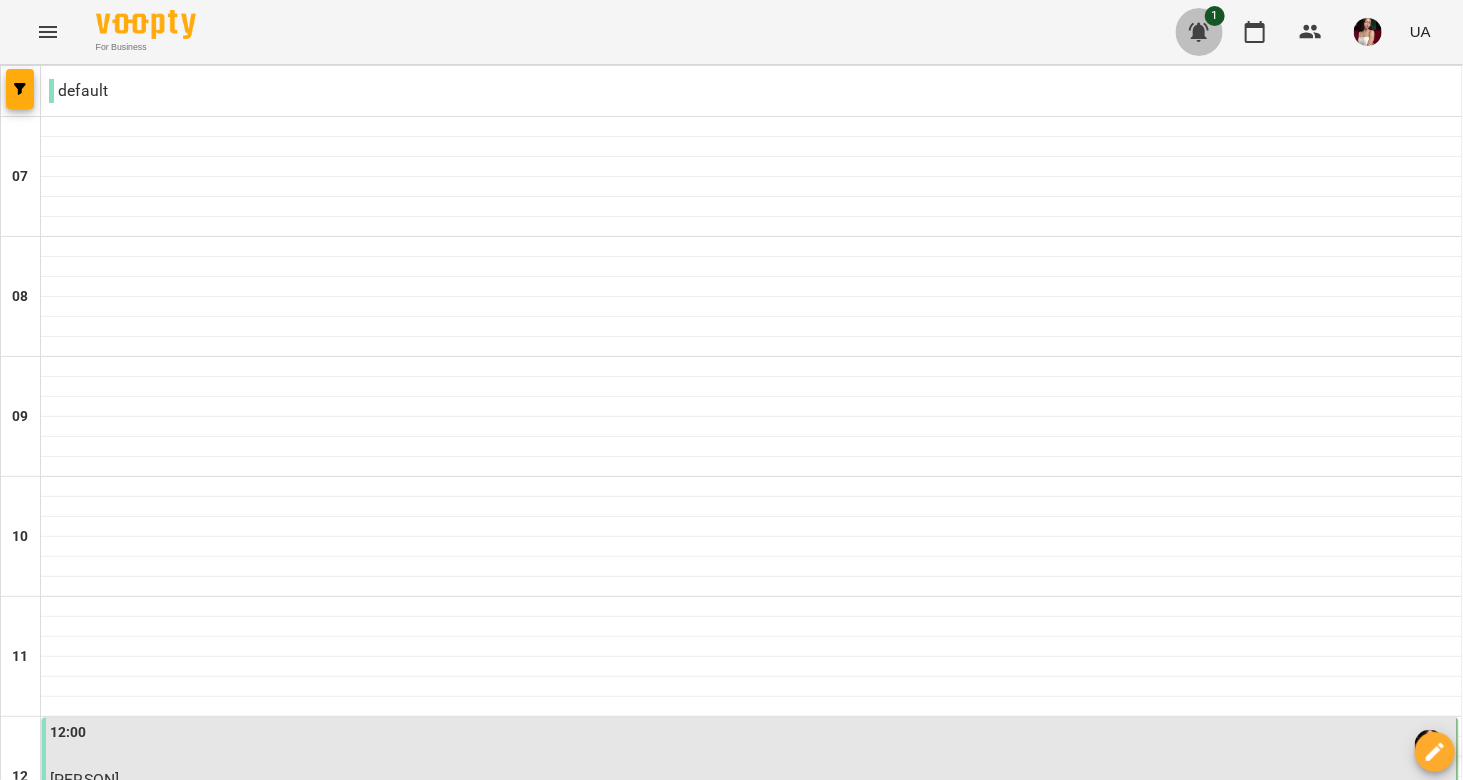 click 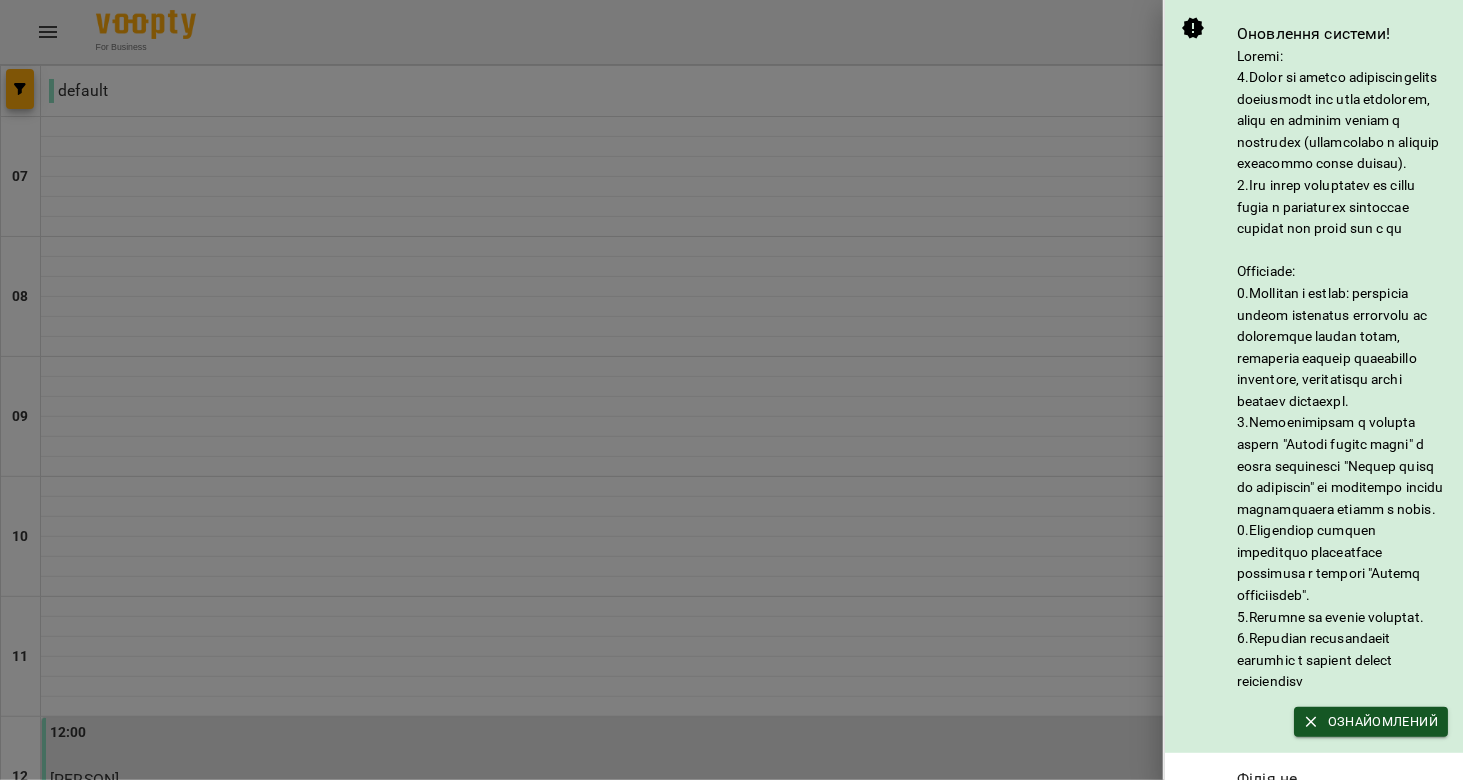 click at bounding box center [731, 390] 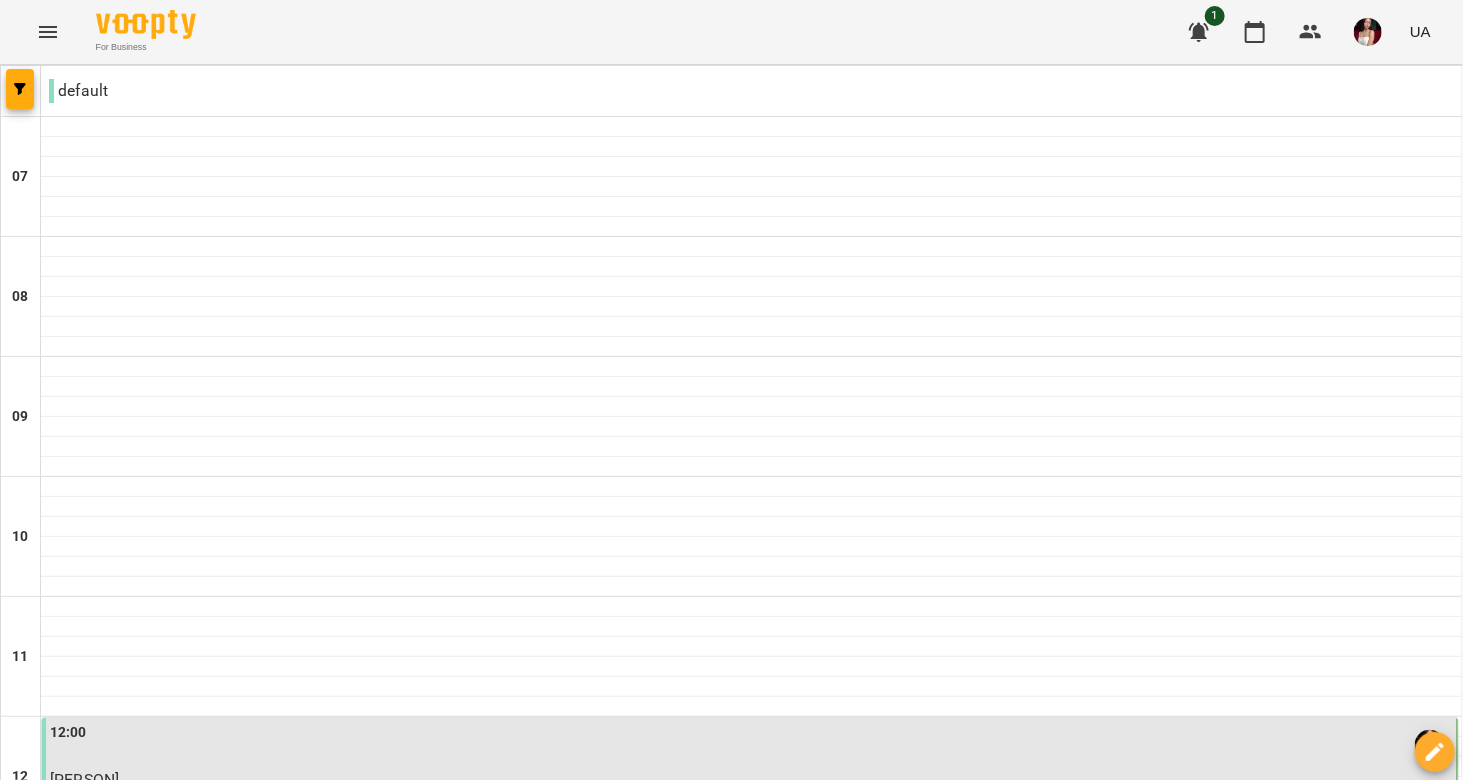 click on "[PERSON]" at bounding box center [751, 780] 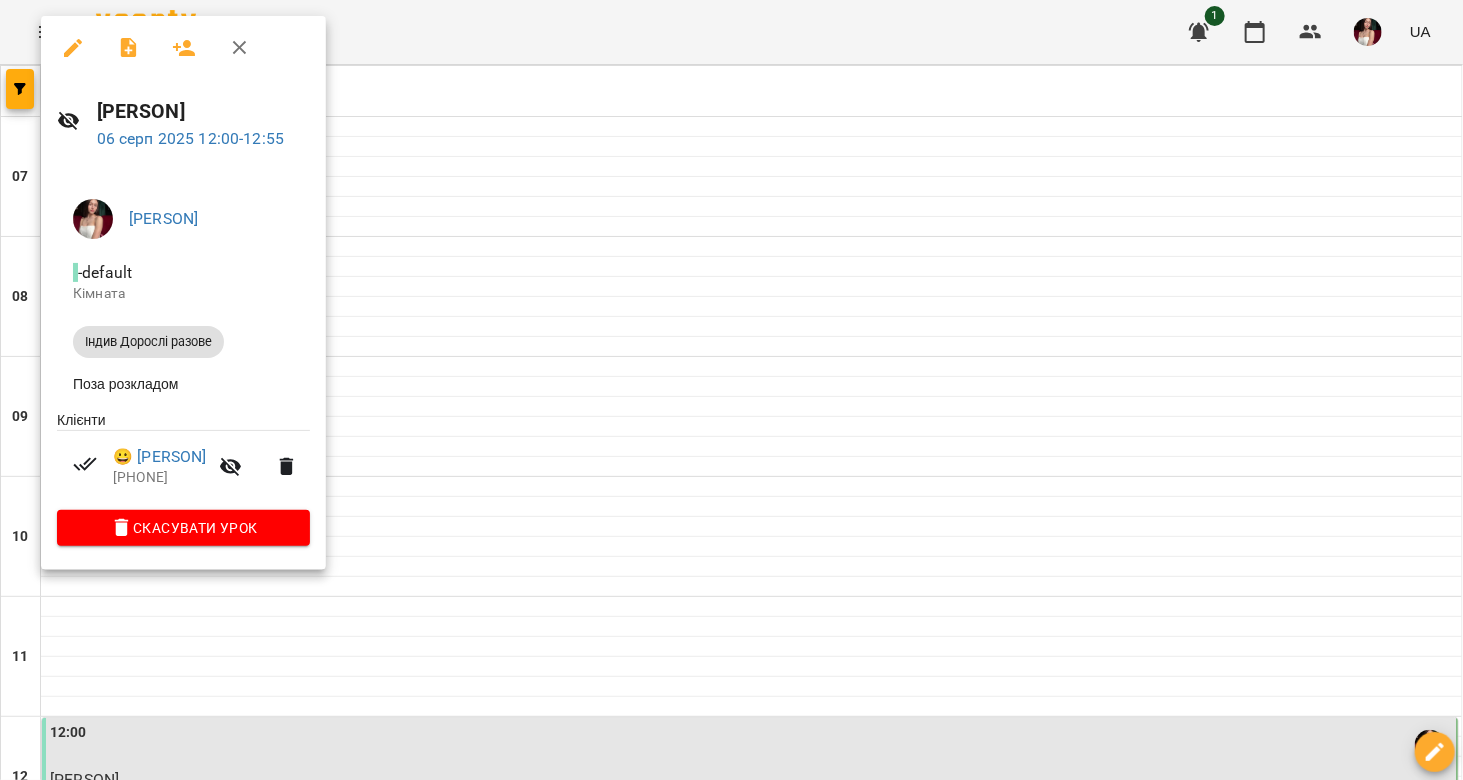 click at bounding box center [731, 390] 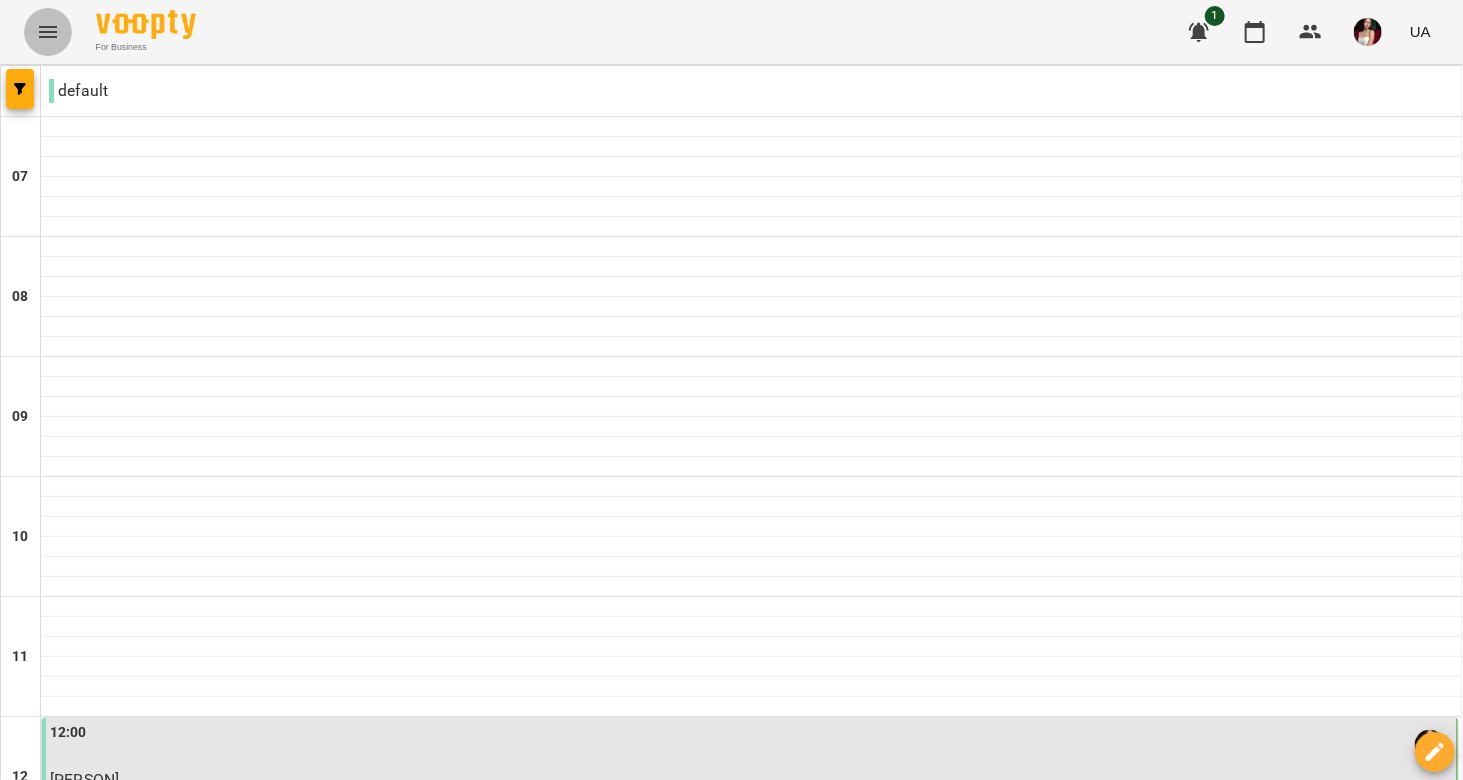 click 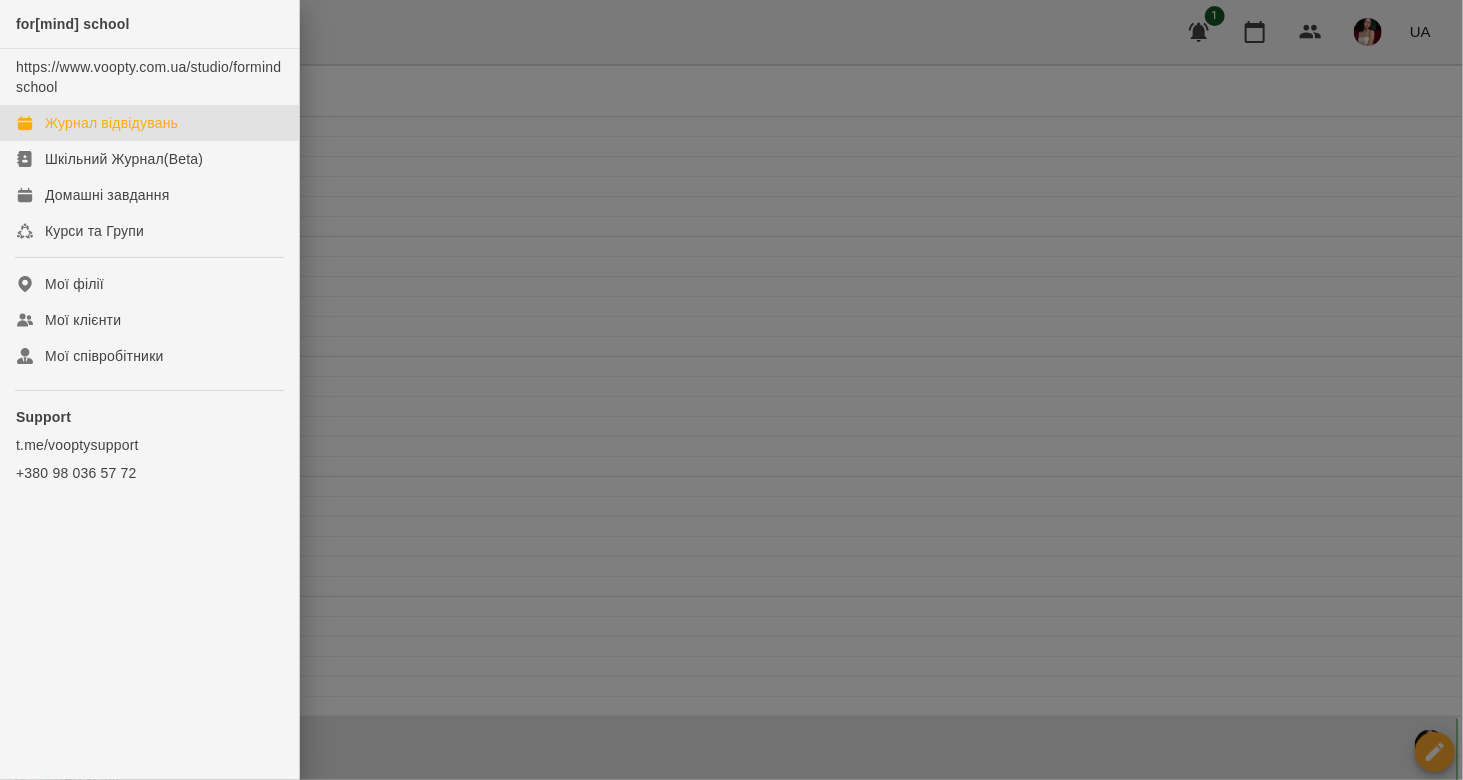 click at bounding box center (731, 390) 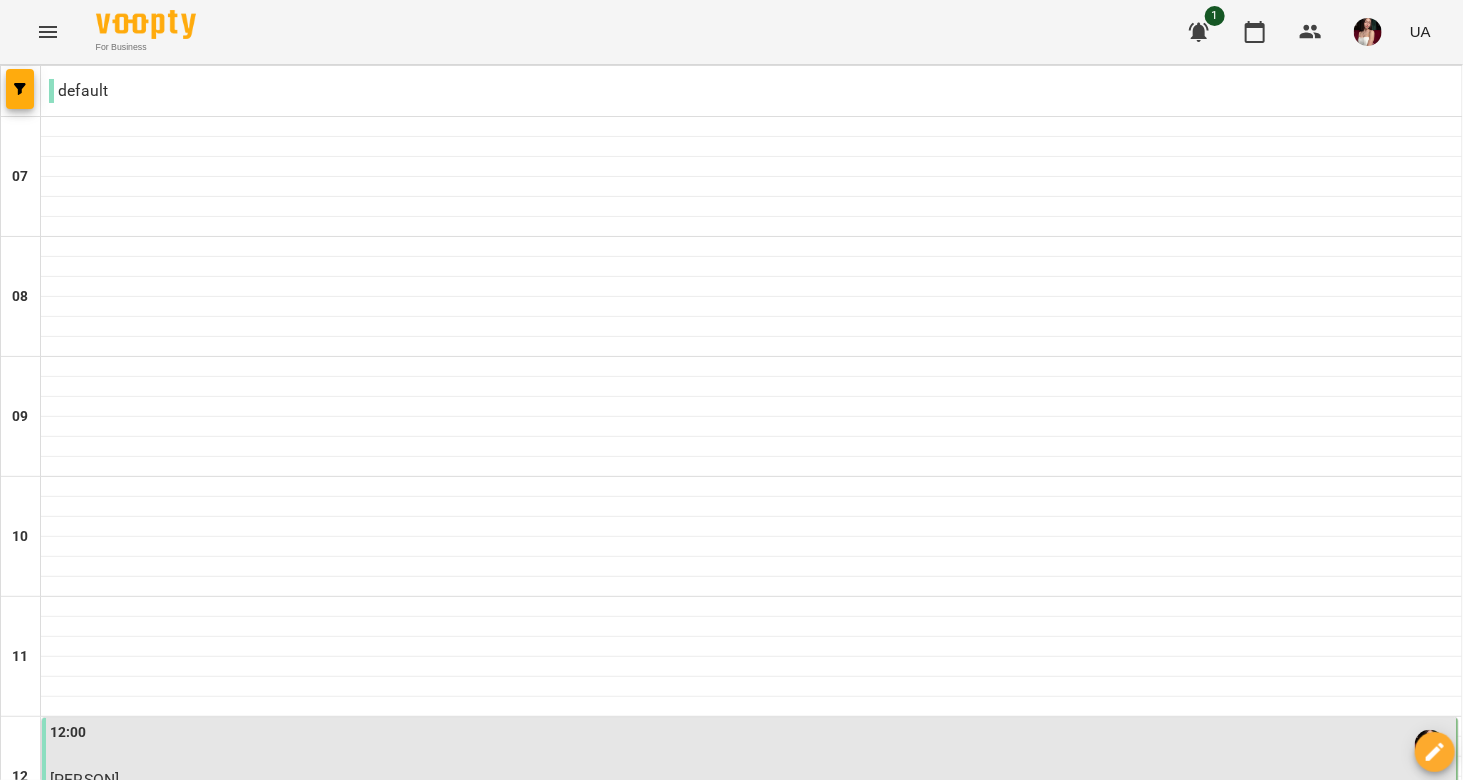 click at bounding box center (1368, 32) 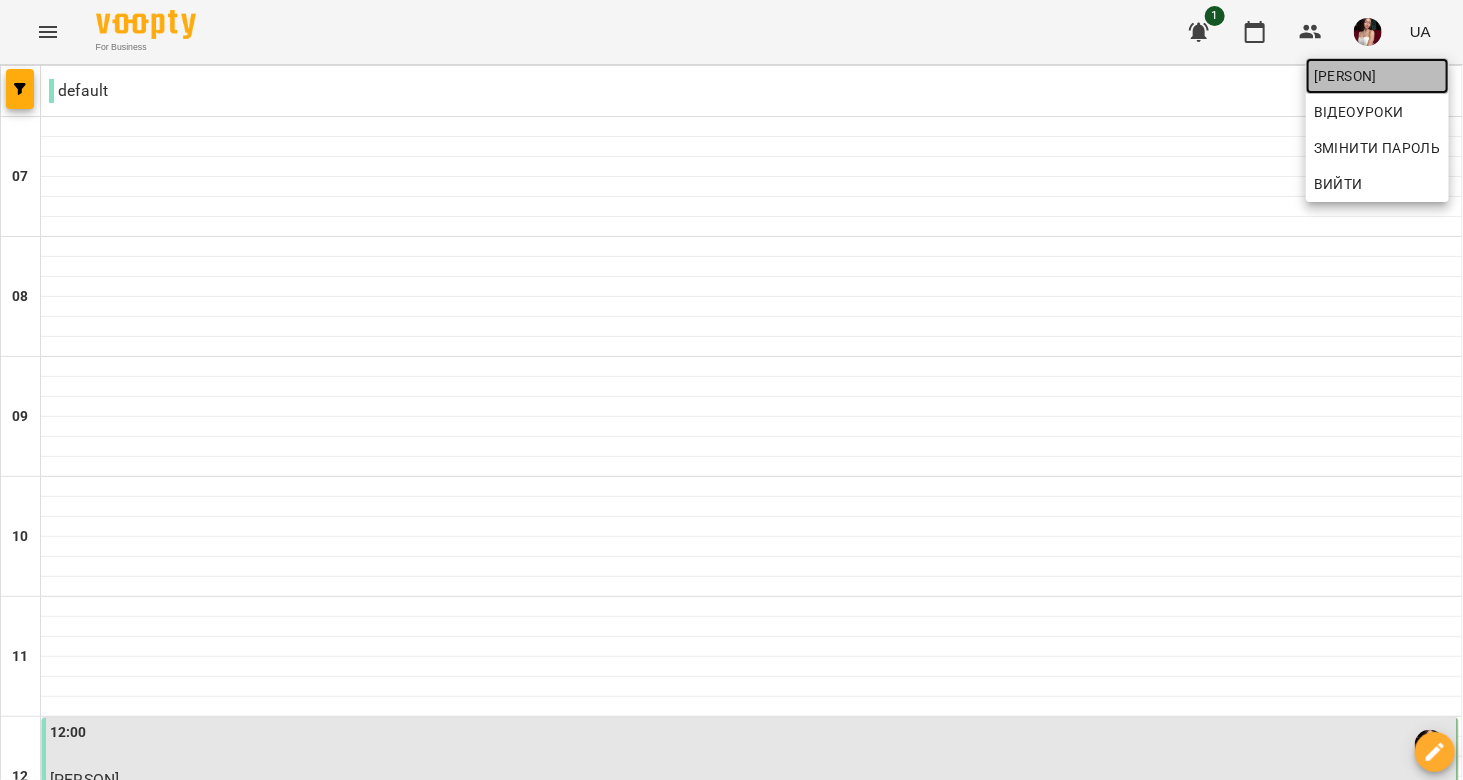 click on "[PERSON]" at bounding box center [1377, 76] 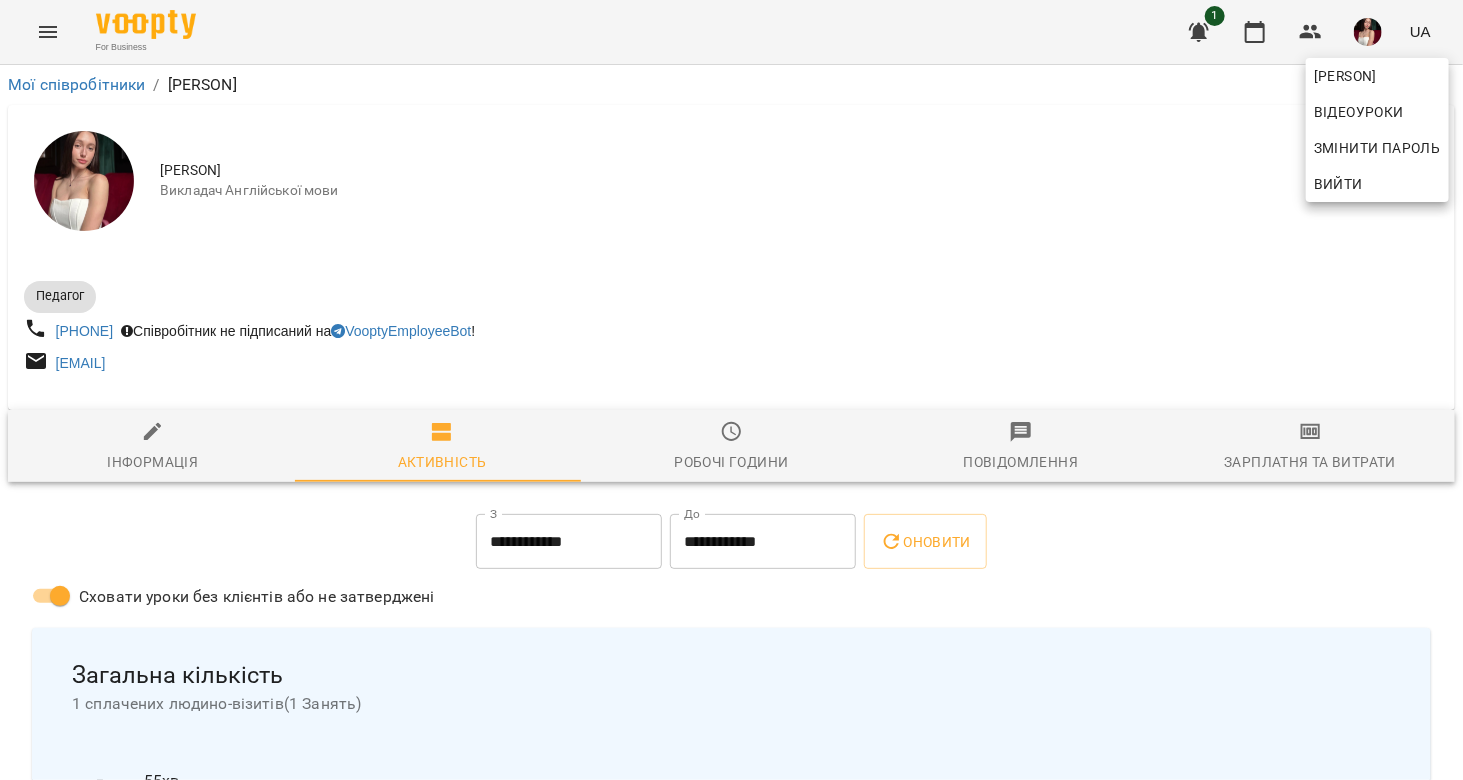 click at bounding box center (731, 390) 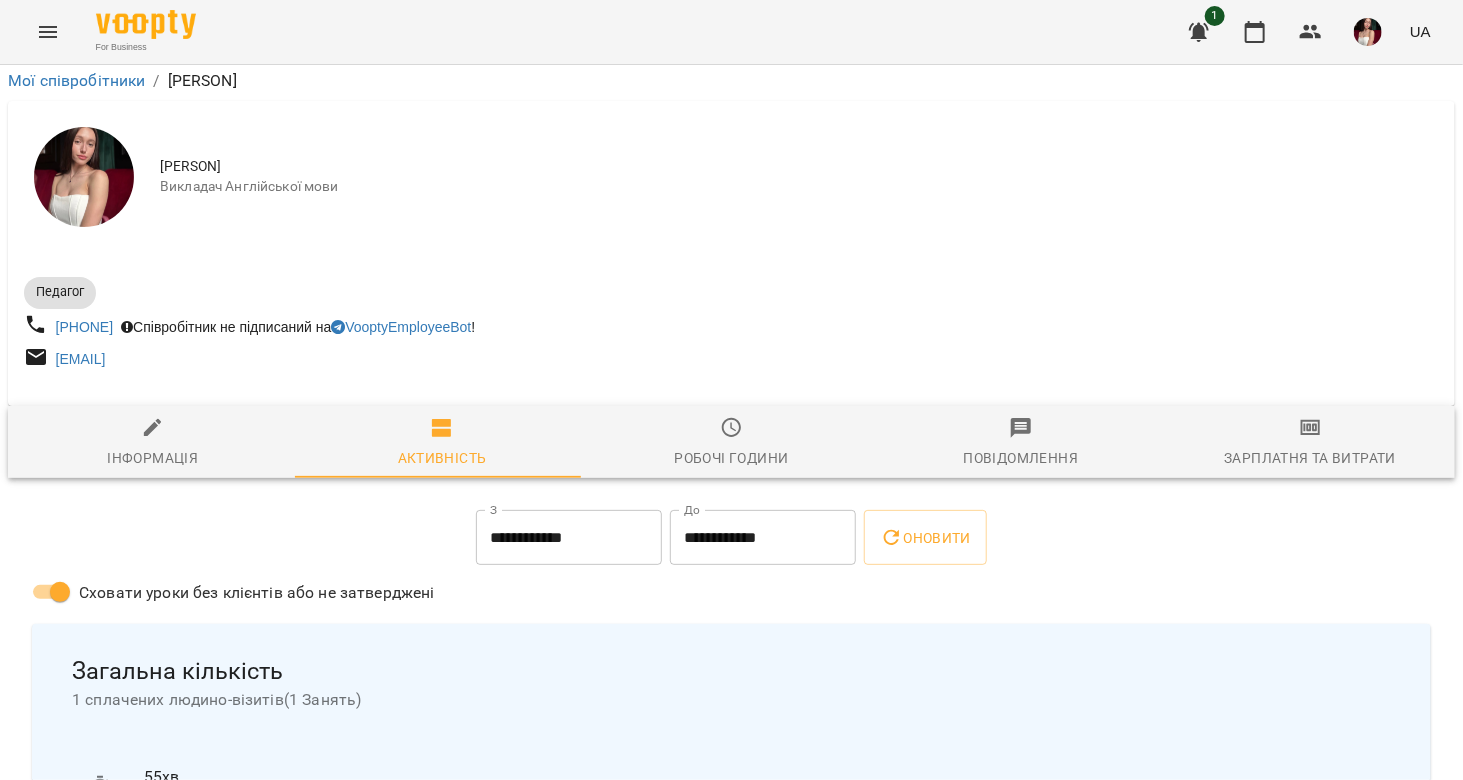 scroll, scrollTop: 698, scrollLeft: 0, axis: vertical 